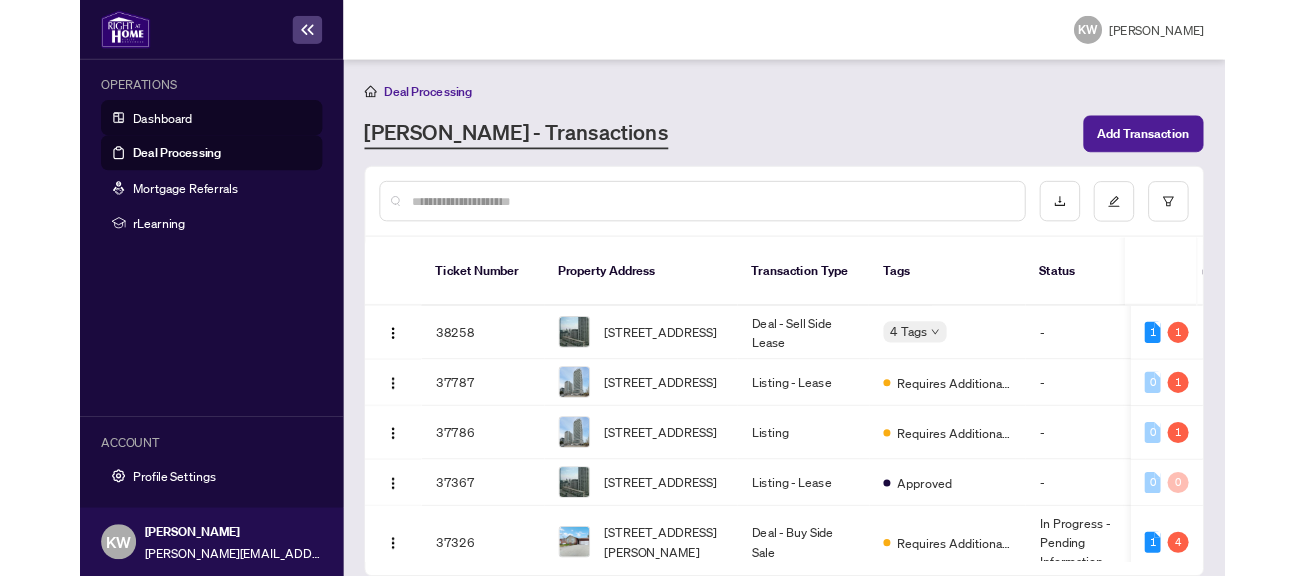 scroll, scrollTop: 0, scrollLeft: 0, axis: both 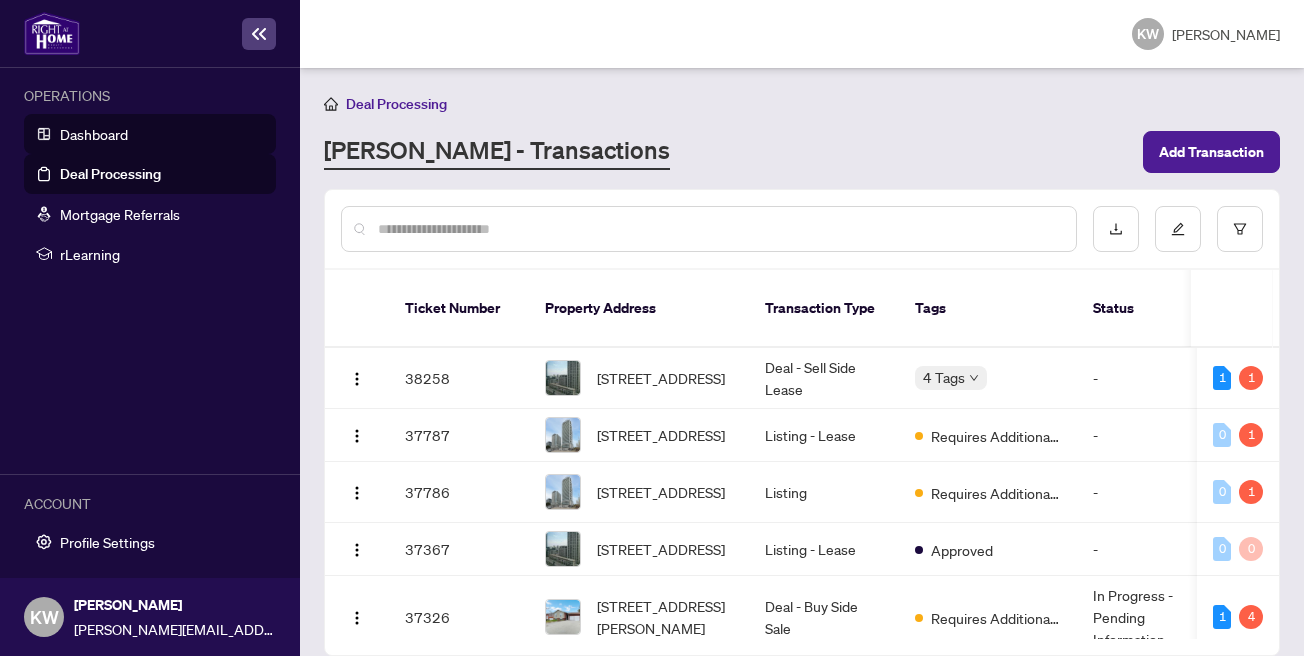 click on "Dashboard" at bounding box center [94, 134] 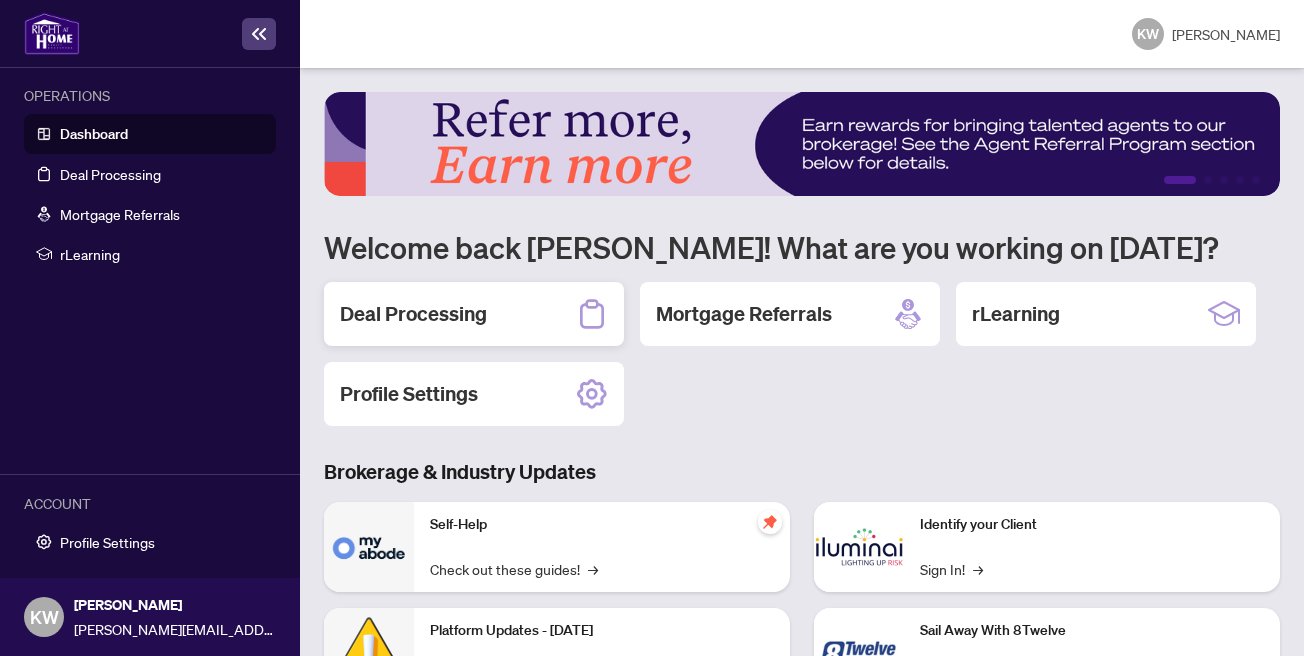 click on "Deal Processing" at bounding box center (413, 314) 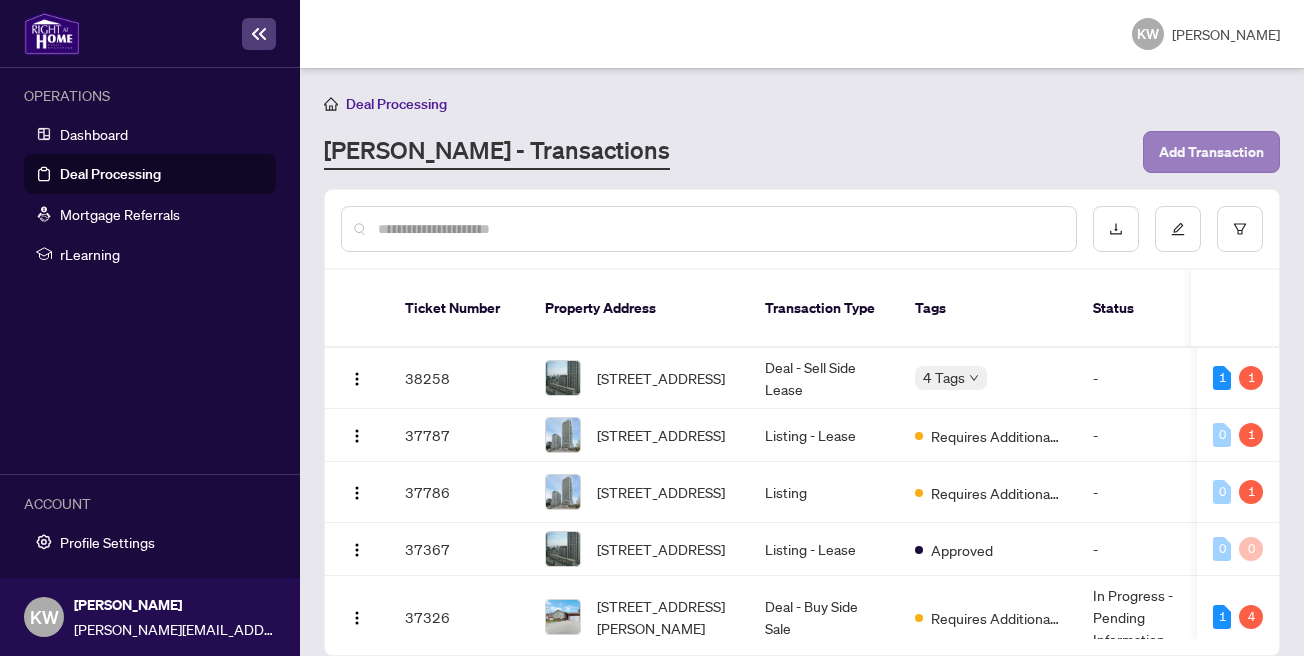click on "Add Transaction" at bounding box center [1211, 152] 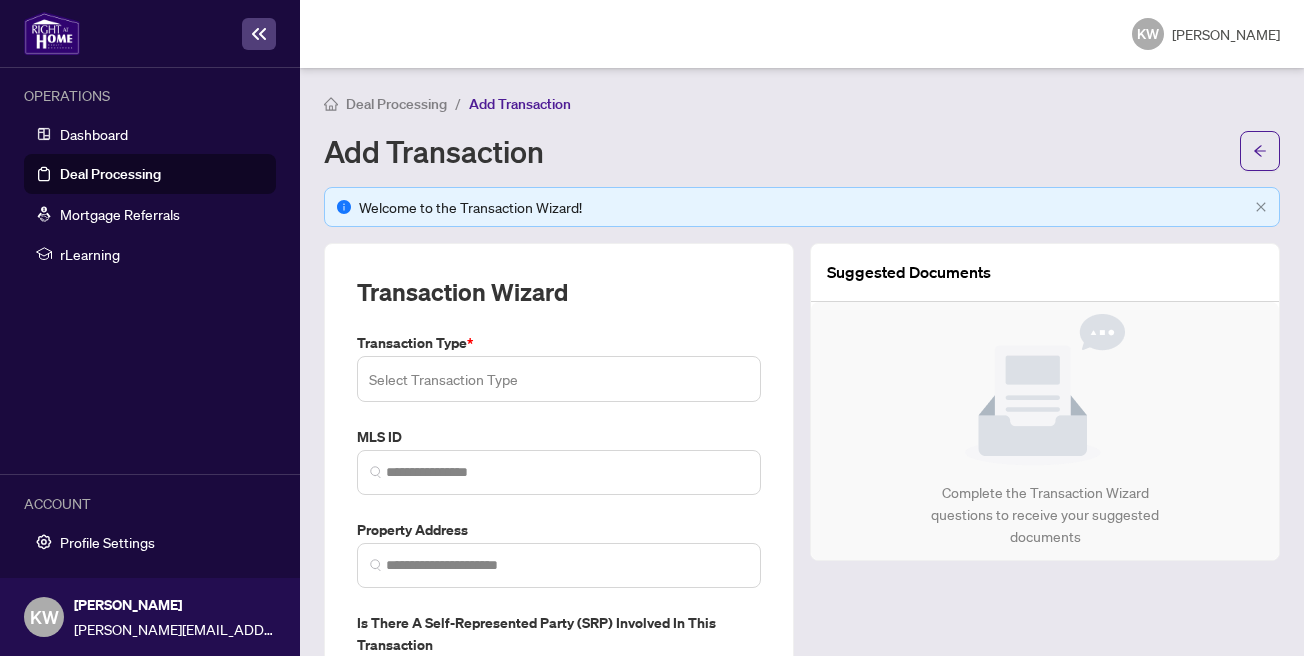 click on "Select Transaction Type" at bounding box center (559, 379) 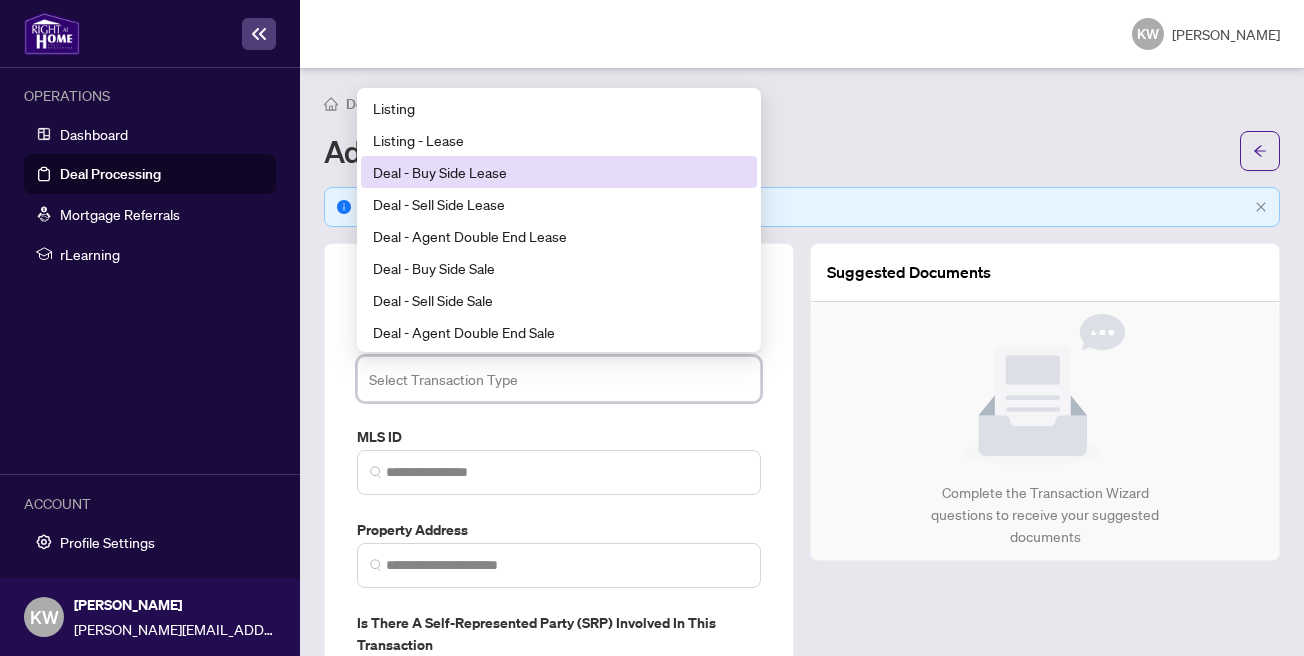 click on "Deal - Buy Side Lease" at bounding box center [559, 172] 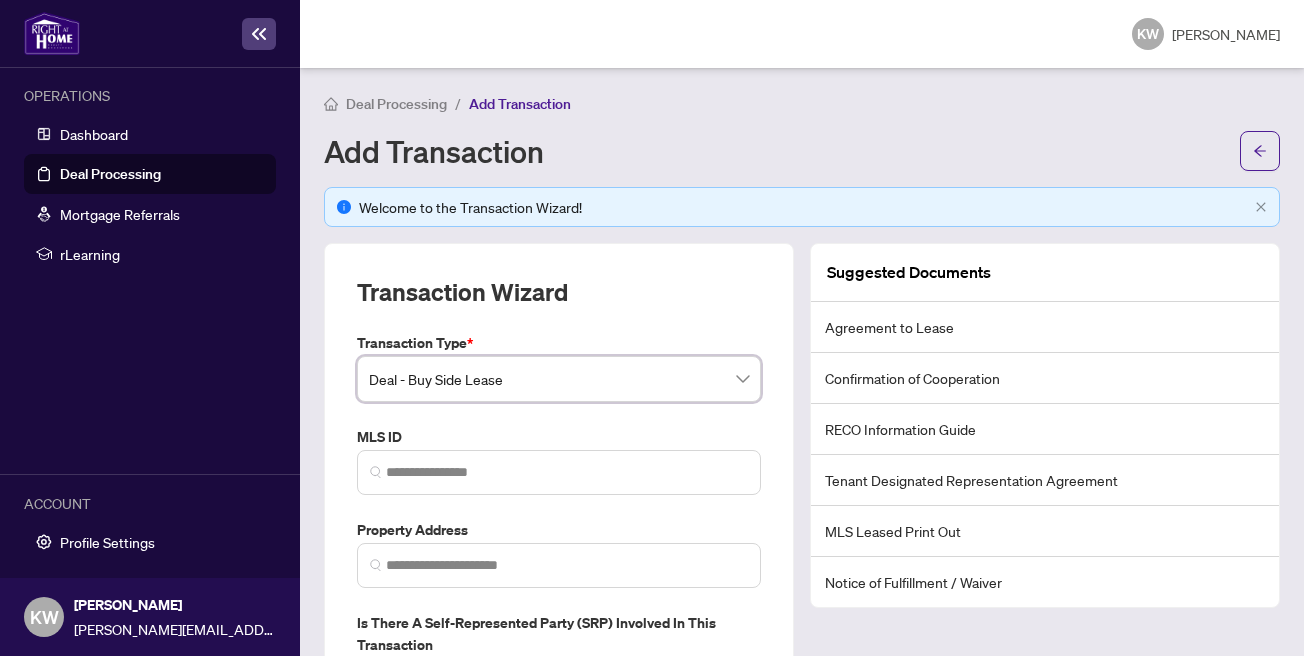 click at bounding box center (559, 472) 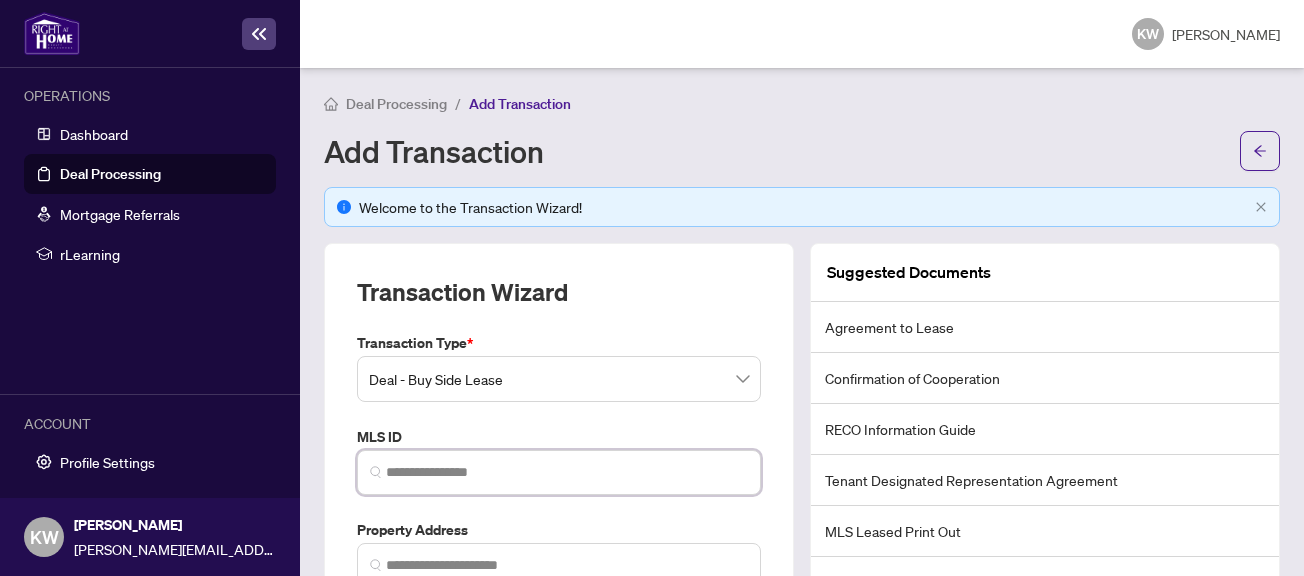 click at bounding box center (567, 472) 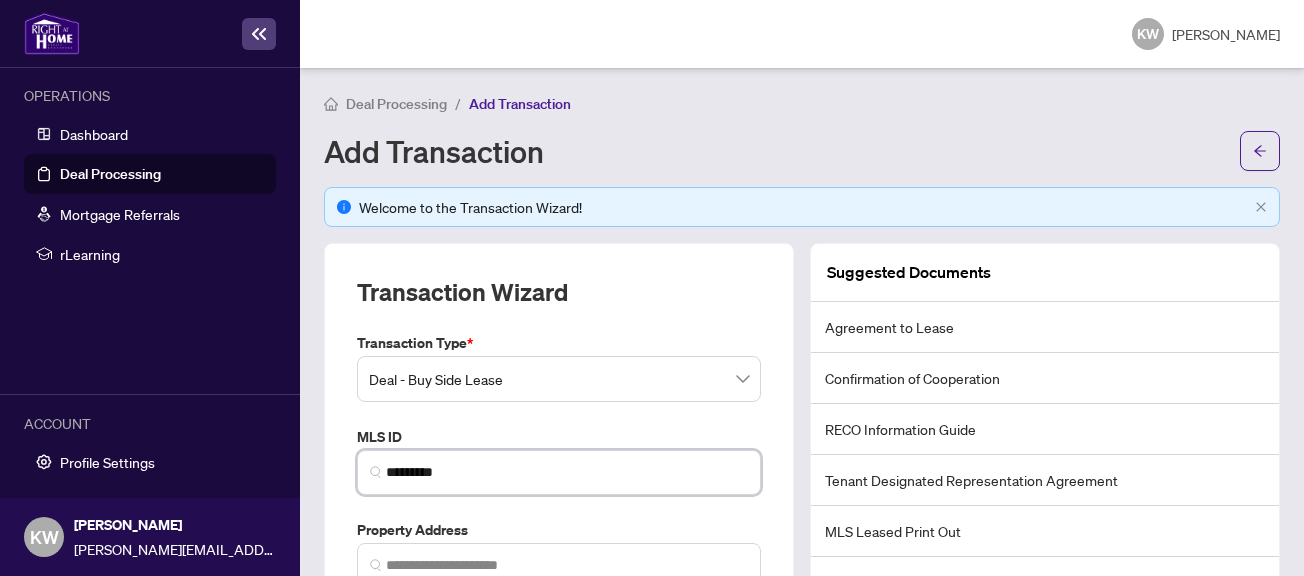 type on "*********" 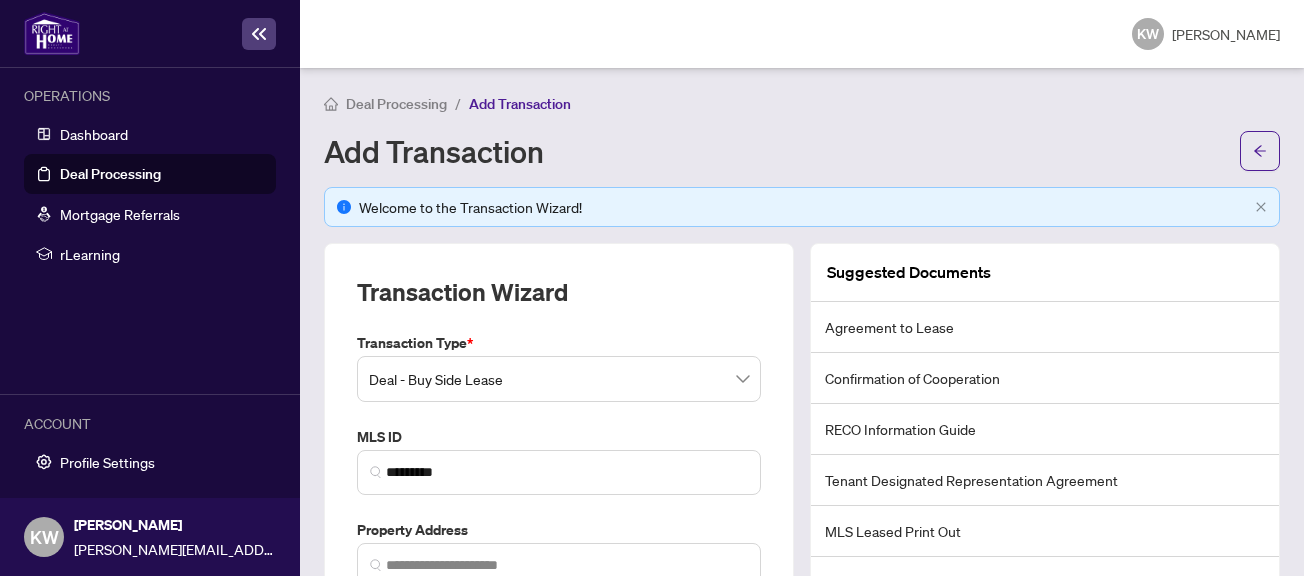 click on "Deal Processing / Add Transaction Add Transaction Welcome to the Transaction Wizard! Transaction Wizard Transaction Type * Deal - Buy Side Lease 14 15 16 Listing Listing - Lease Deal - Buy Side Lease Deal - Sell Side Lease Deal - Agent Double End Lease Deal - Buy Side Sale Deal - Sell Side Sale Deal - Agent Double End Sale Deal - Sell Side Assignment Deal - Buy Side Assignment MLS ID ********* C12228856 [STREET_ADDRESS] | C12228856 Property Address Is there a Self-represented Party (SRP) involved in this transaction Yes No Do you have direct or indirect interest in this transaction Yes No Create Transaction Cancel Suggested Documents Agreement to Lease Confirmation of Cooperation RECO Information Guide Tenant Designated Representation Agreement MLS Leased Print Out Notice of Fulfillment / Waiver" at bounding box center [802, 322] 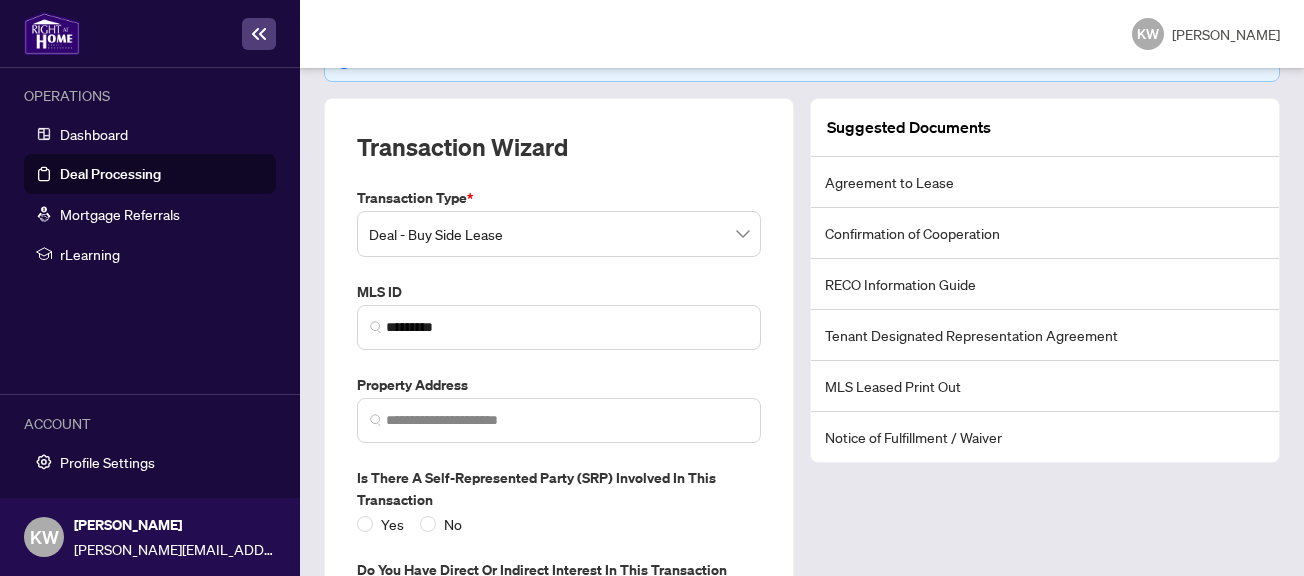 scroll, scrollTop: 151, scrollLeft: 0, axis: vertical 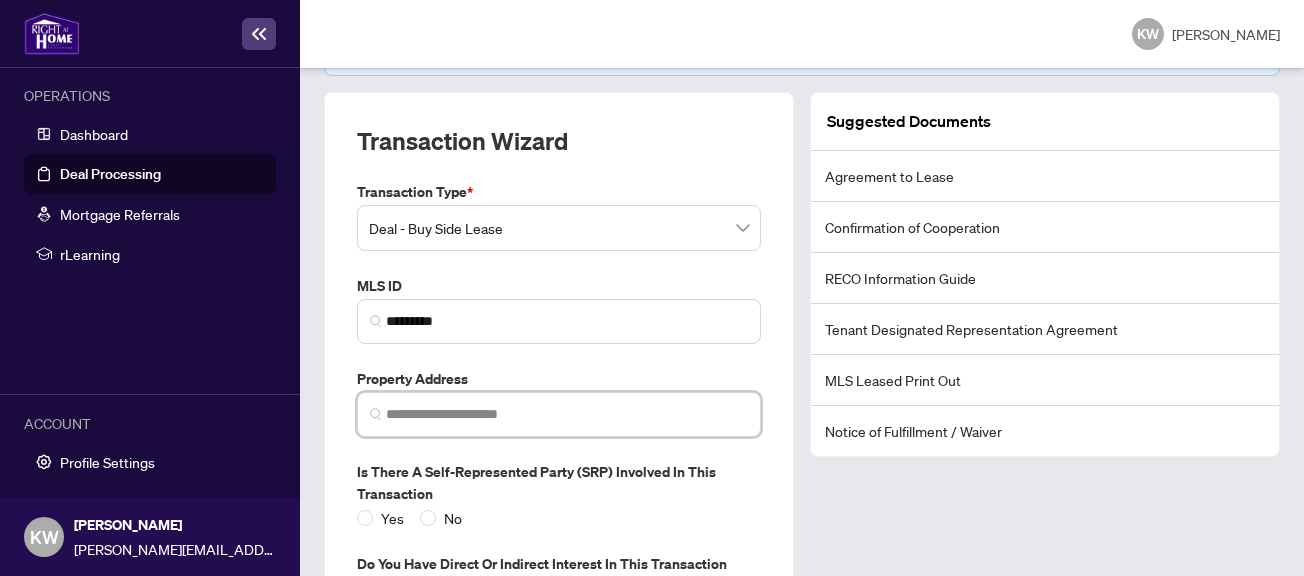 click at bounding box center [567, 414] 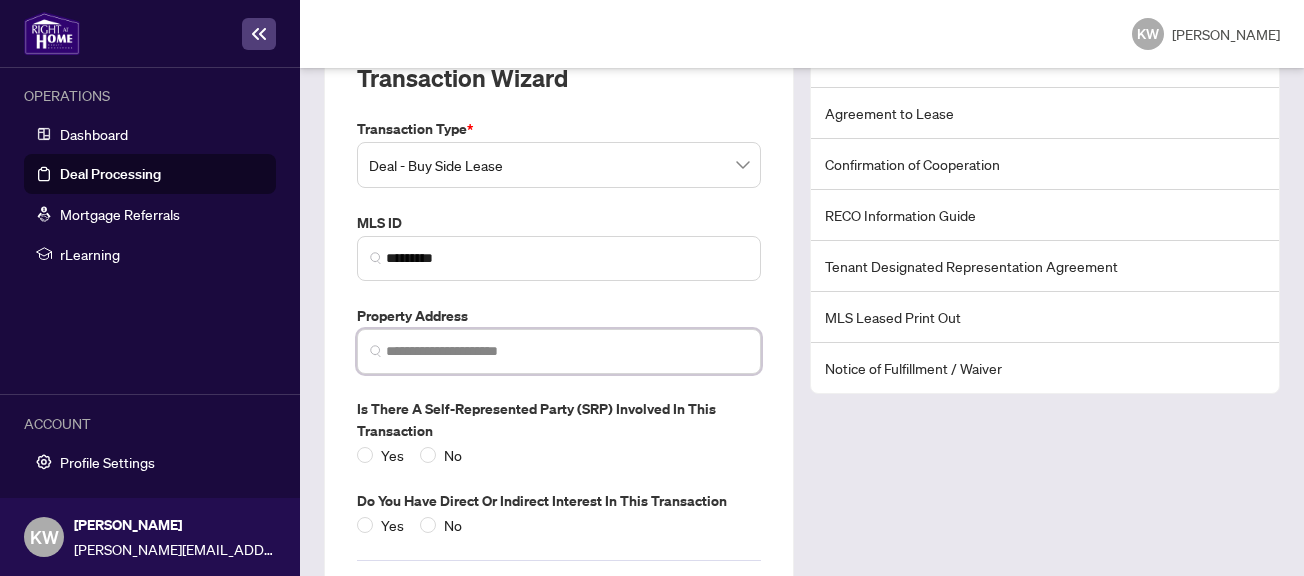 scroll, scrollTop: 241, scrollLeft: 0, axis: vertical 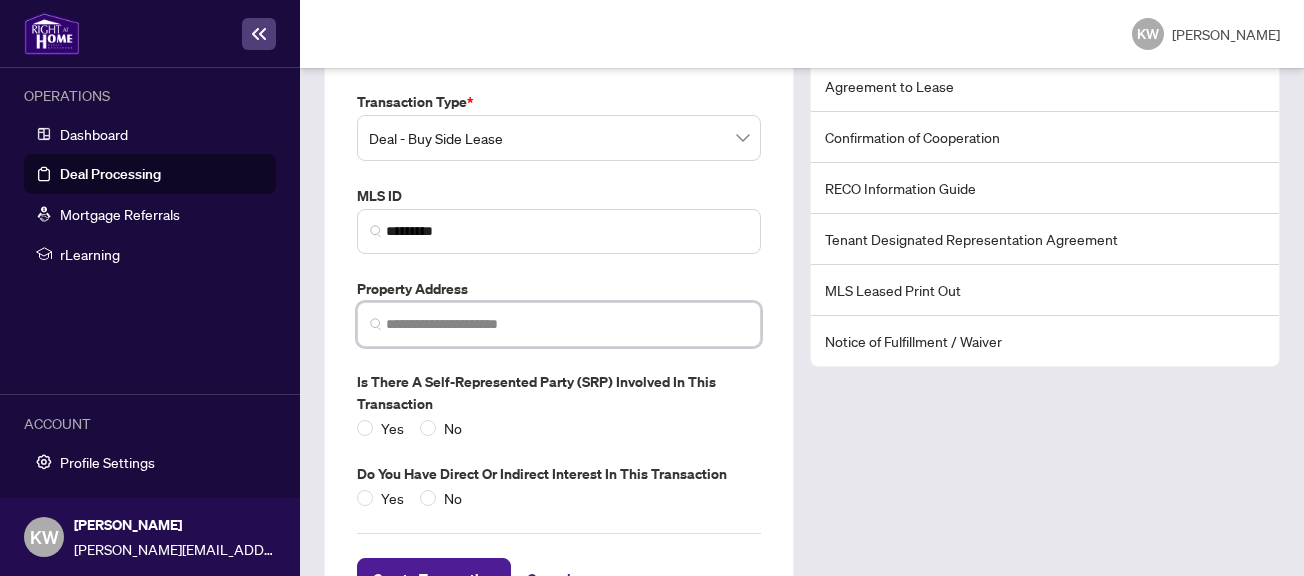 click at bounding box center [567, 324] 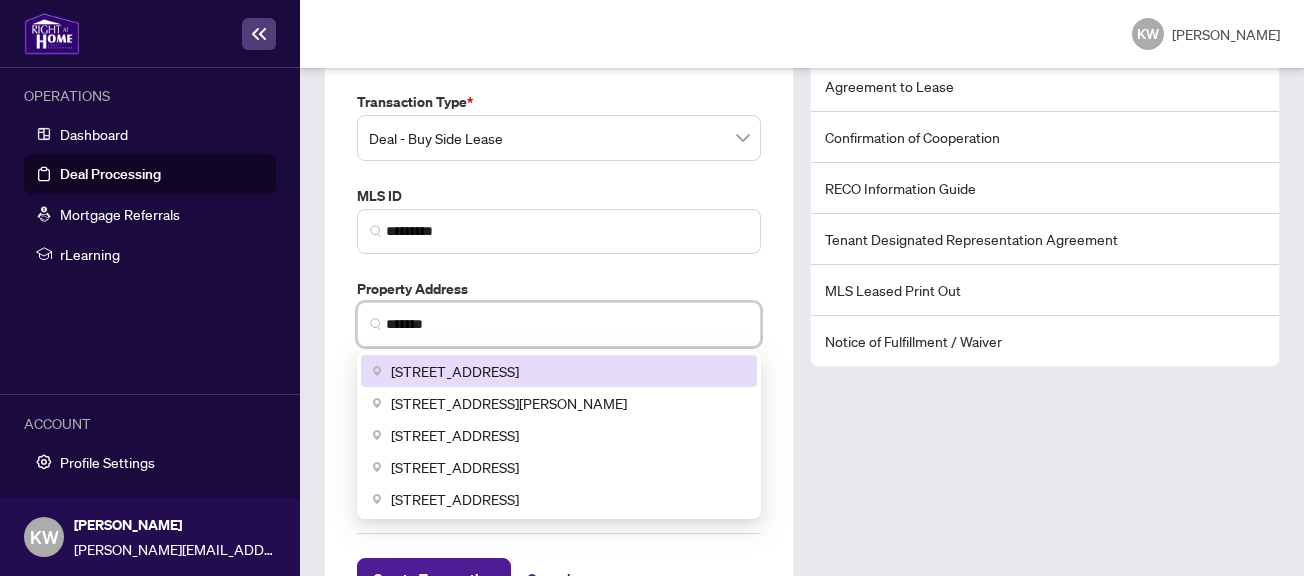 click on "[STREET_ADDRESS]" at bounding box center (455, 371) 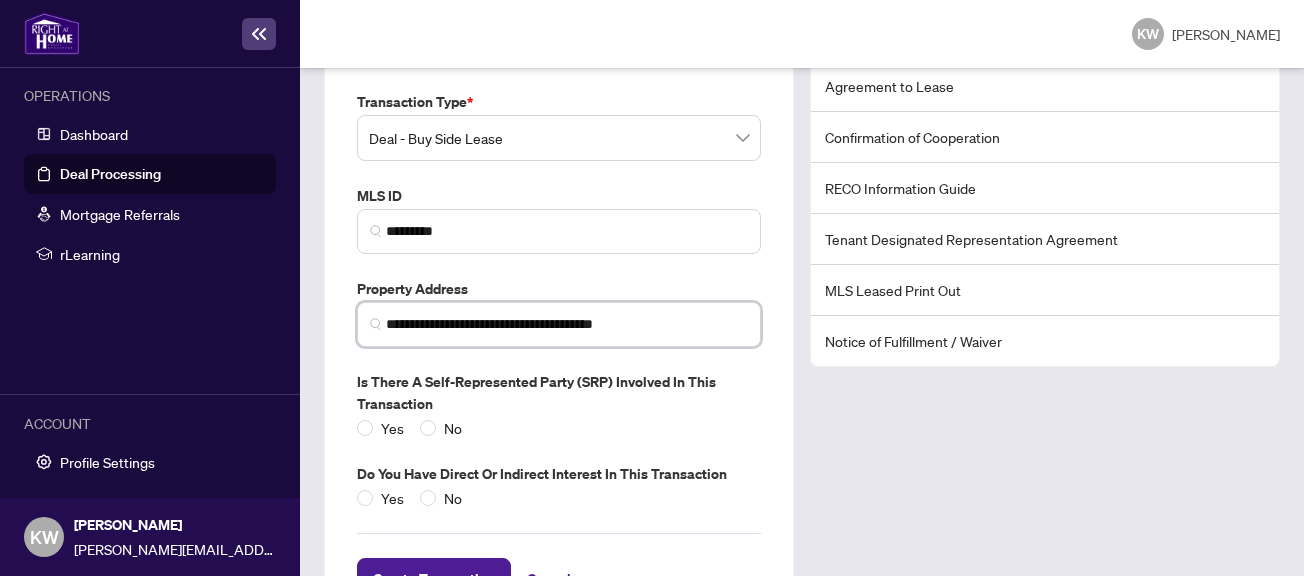 click on "**********" at bounding box center (567, 324) 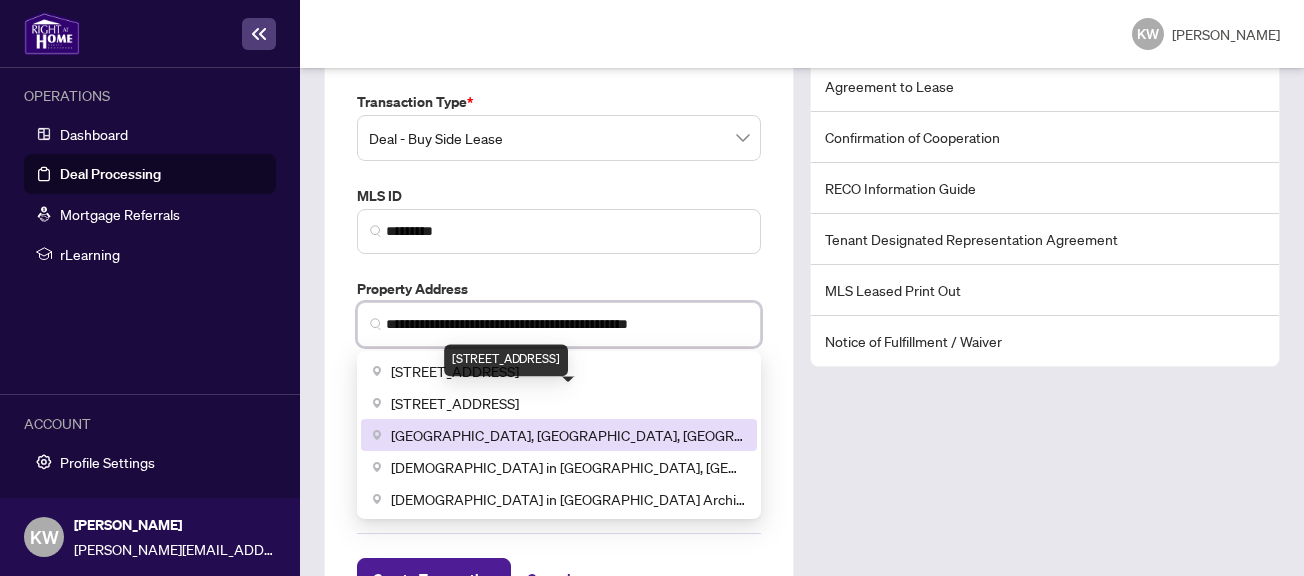 type on "**********" 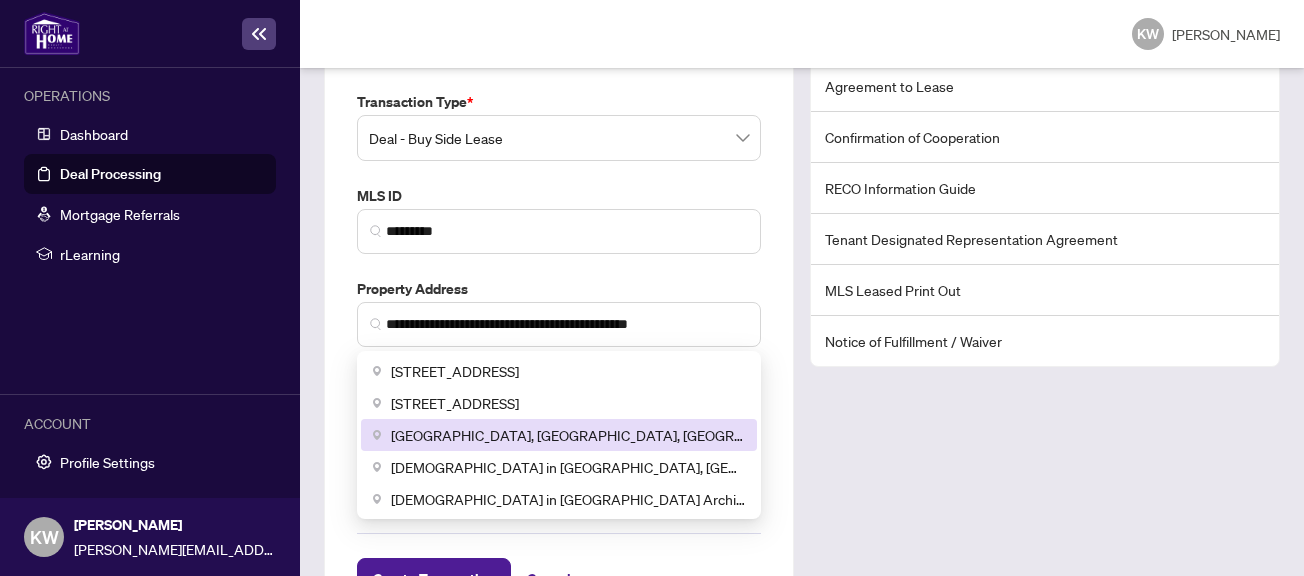 click on "Suggested Documents Agreement to Lease Confirmation of Cooperation RECO Information Guide Tenant Designated Representation Agreement MLS Leased Print Out Notice of Fulfillment / Waiver" at bounding box center (1045, 317) 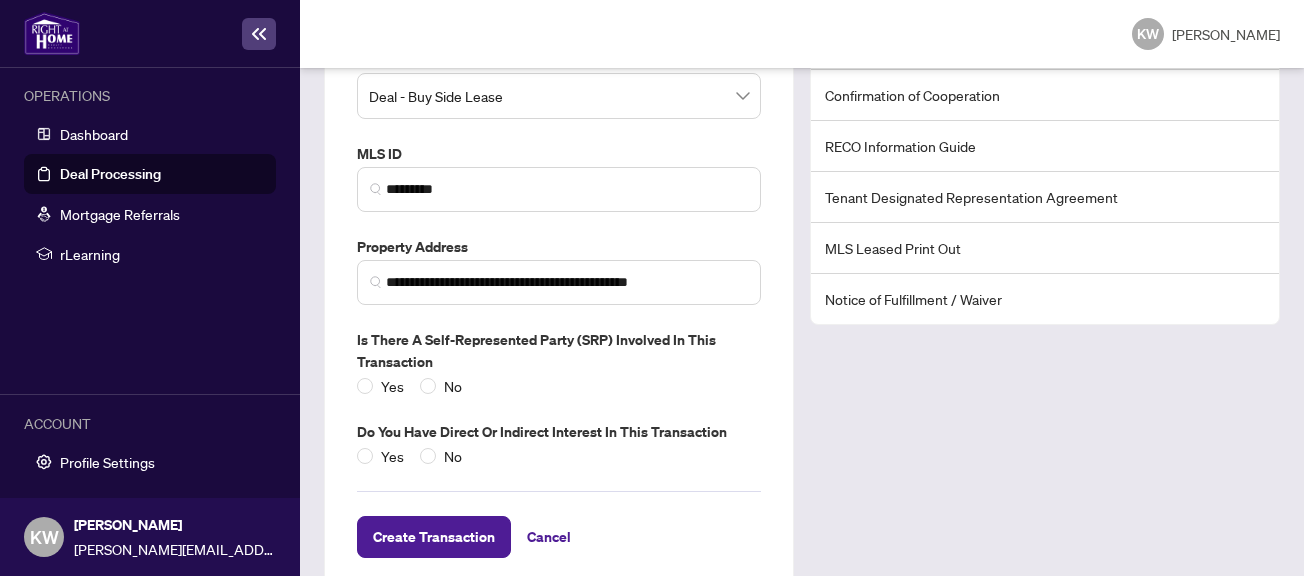 scroll, scrollTop: 293, scrollLeft: 0, axis: vertical 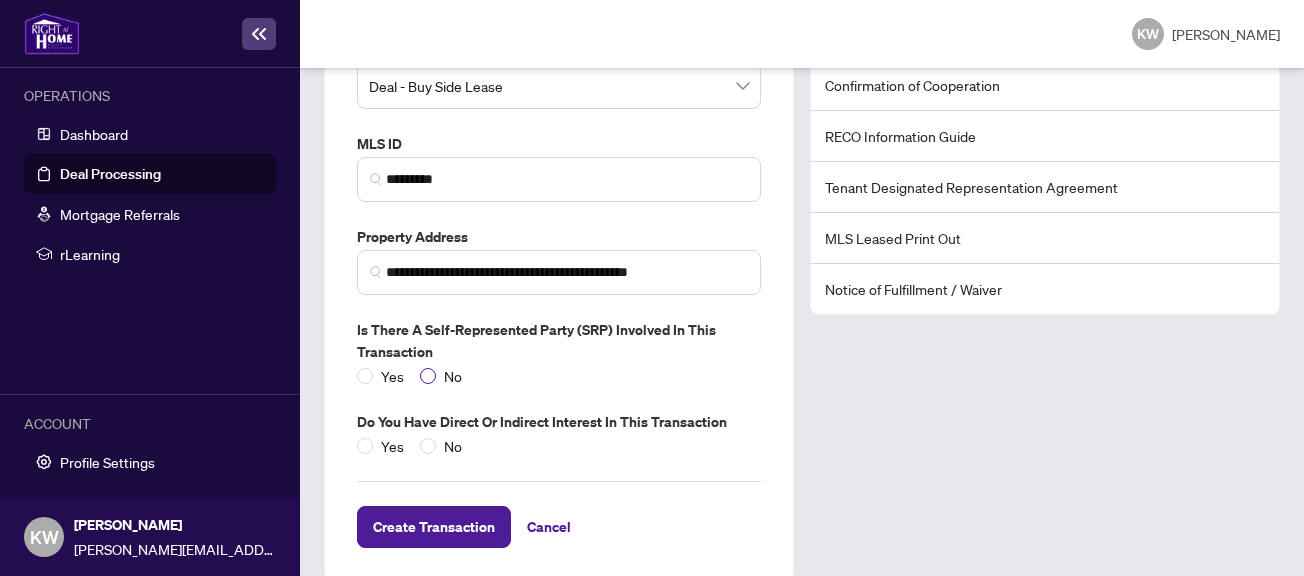 click on "No" at bounding box center (453, 376) 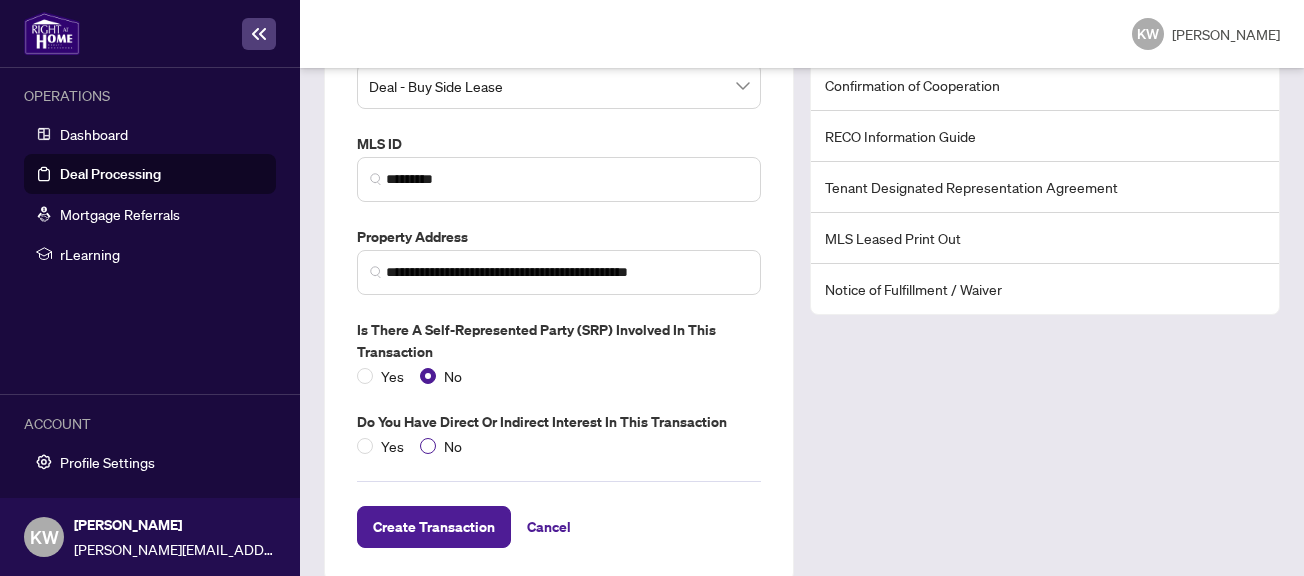 click on "No" at bounding box center (453, 446) 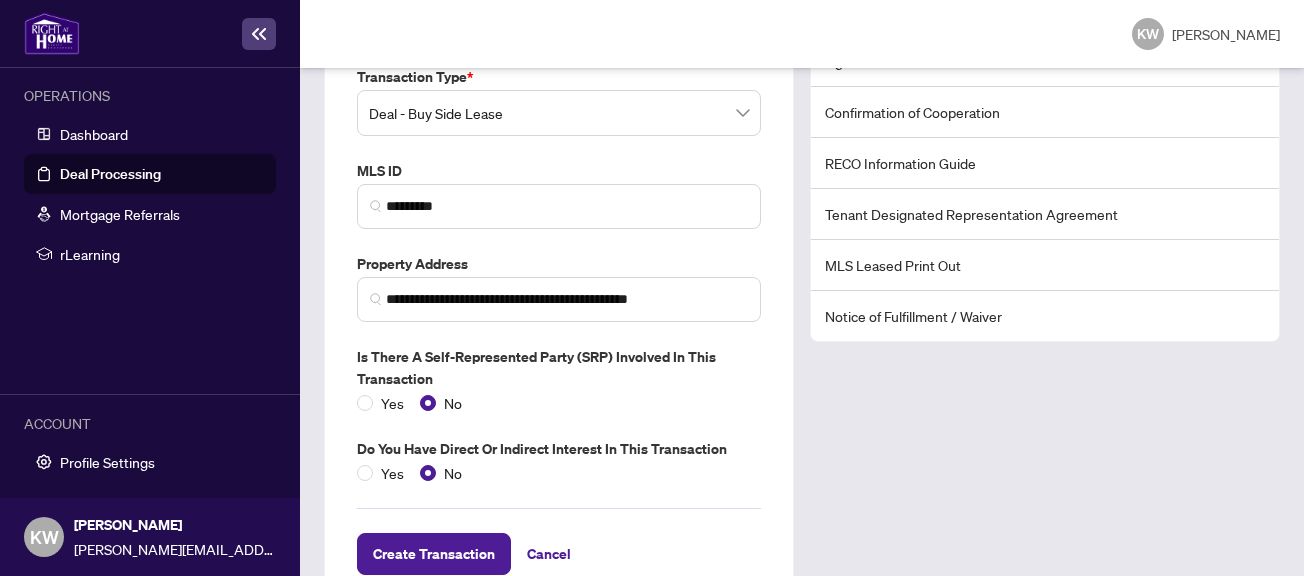 scroll, scrollTop: 262, scrollLeft: 0, axis: vertical 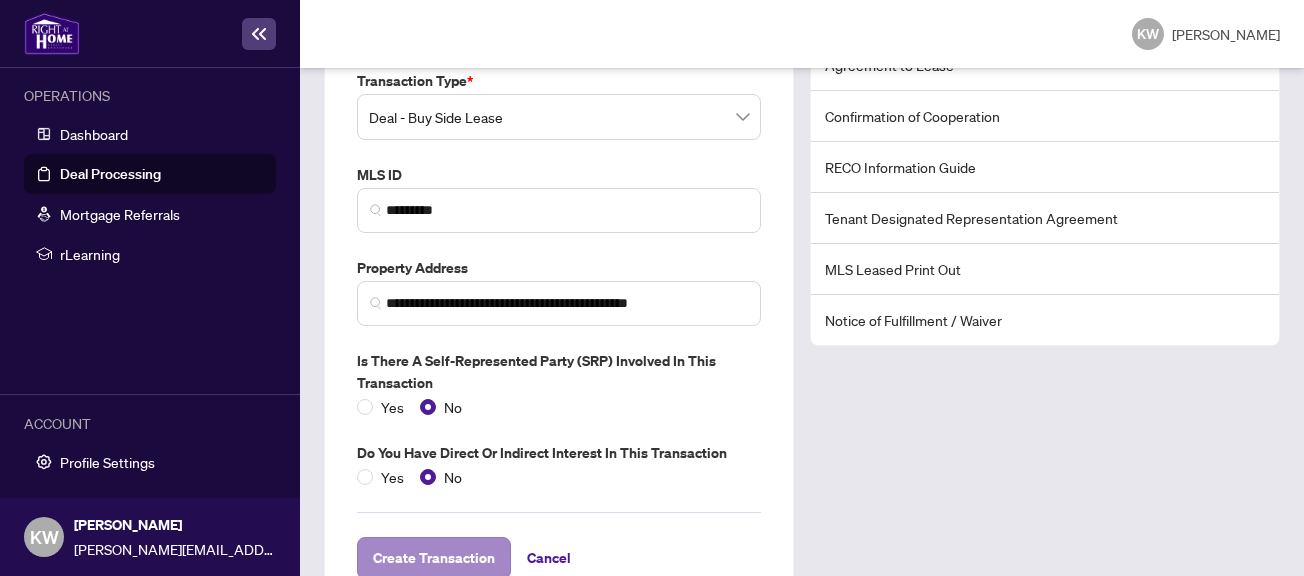 click on "Create Transaction" at bounding box center (434, 558) 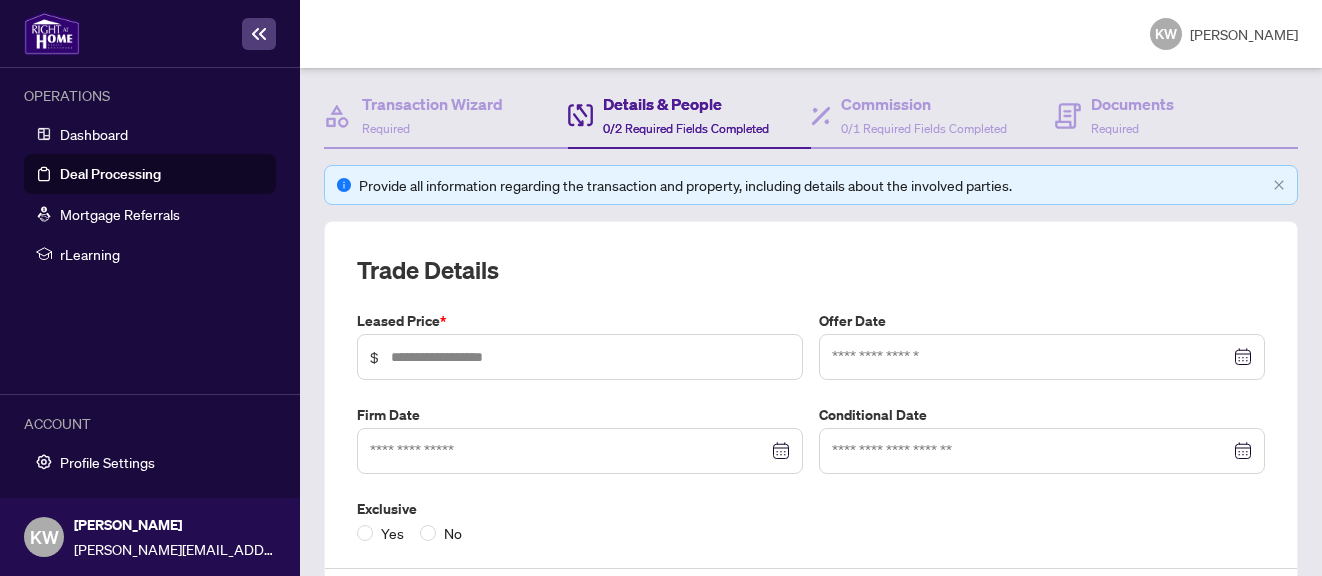 scroll, scrollTop: 206, scrollLeft: 0, axis: vertical 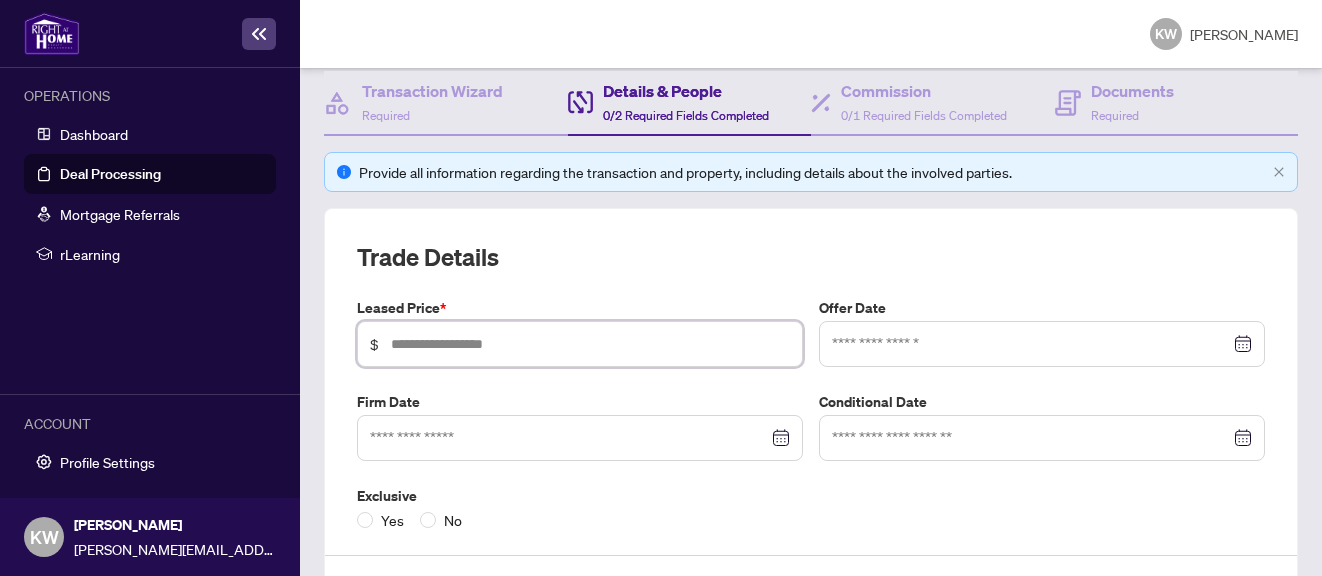 click at bounding box center (590, 344) 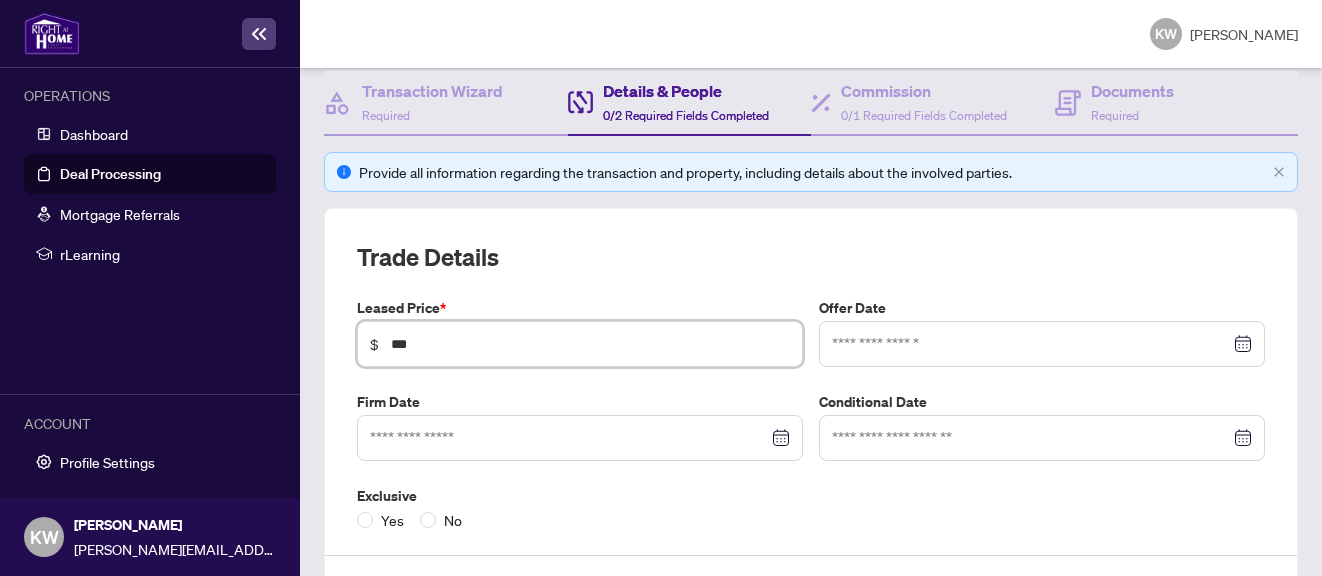 type on "*****" 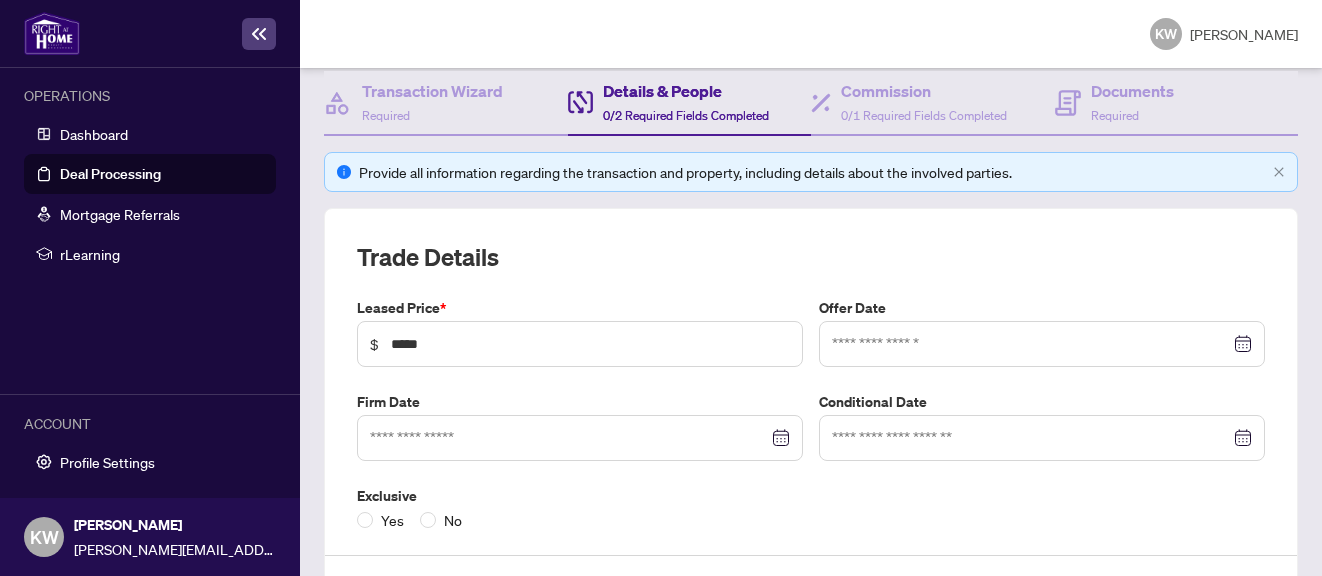 click on "Firm Date" at bounding box center [580, 402] 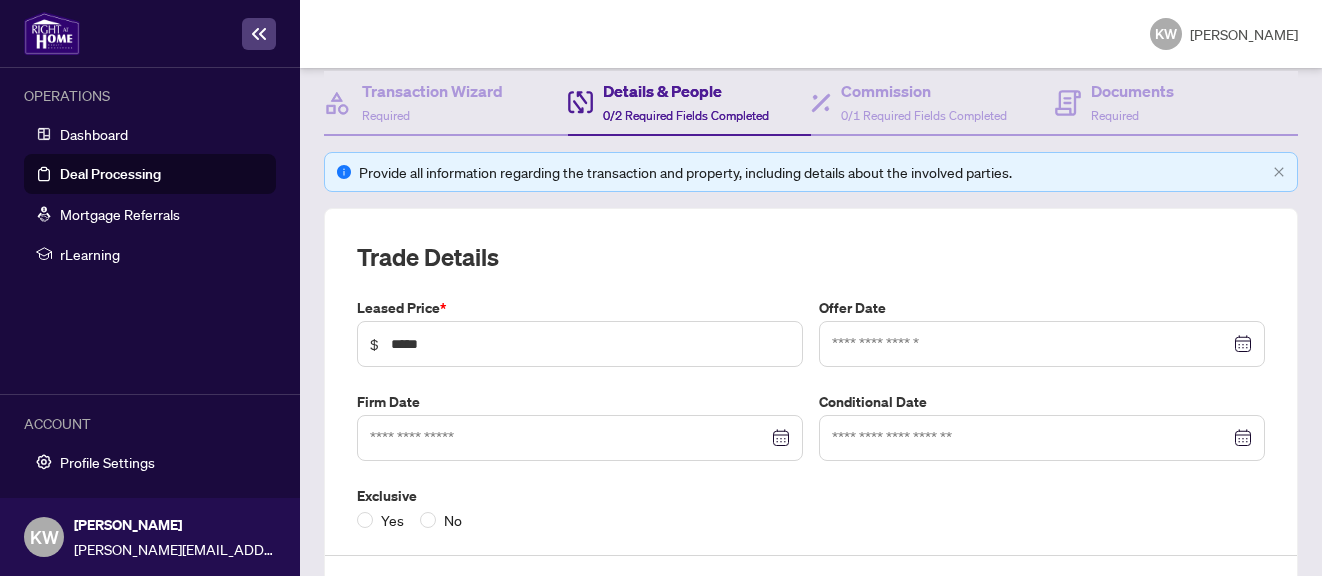 click on "KW [PERSON_NAME]" at bounding box center [811, 34] 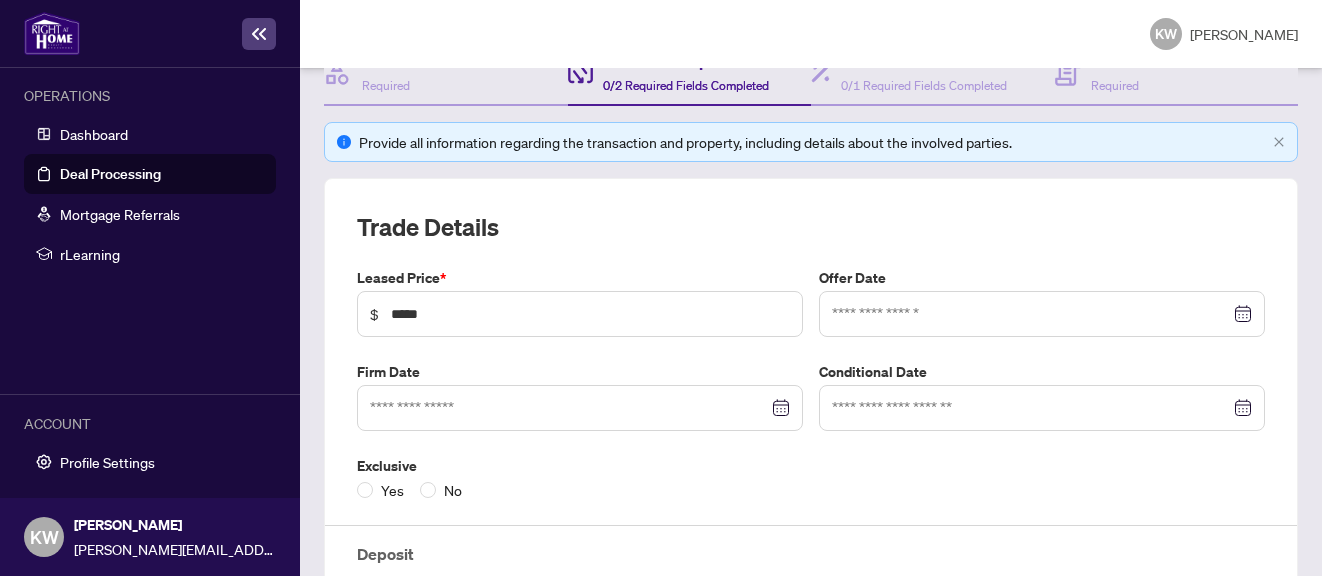 scroll, scrollTop: 260, scrollLeft: 0, axis: vertical 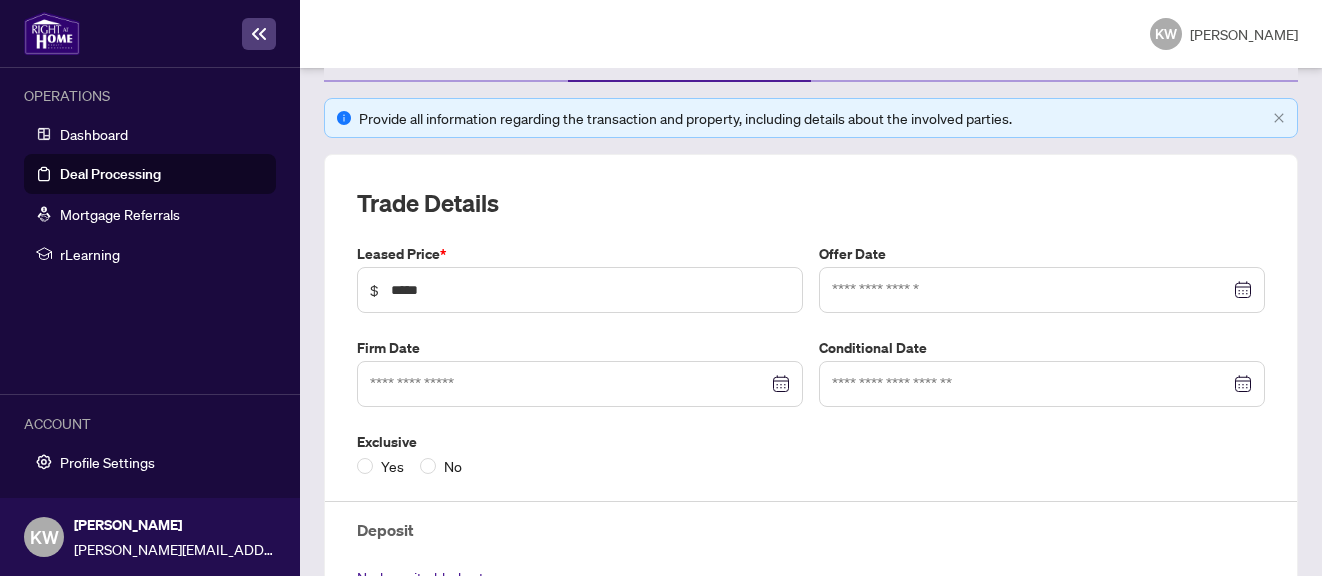 click at bounding box center (1042, 290) 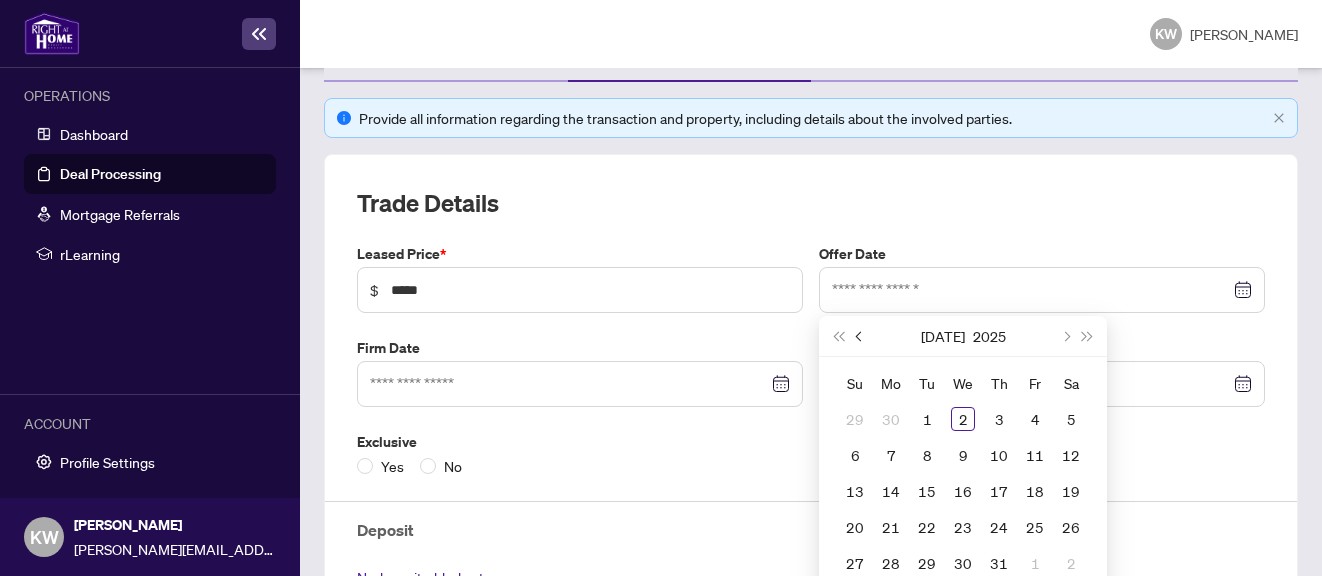 click at bounding box center [861, 336] 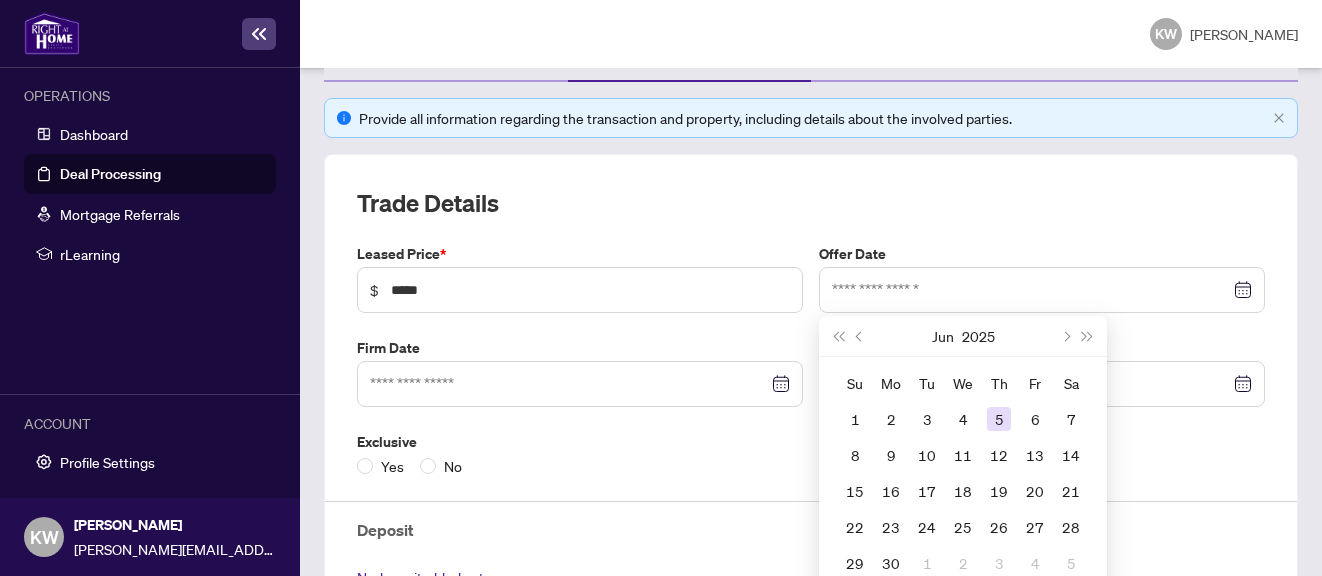 type on "**********" 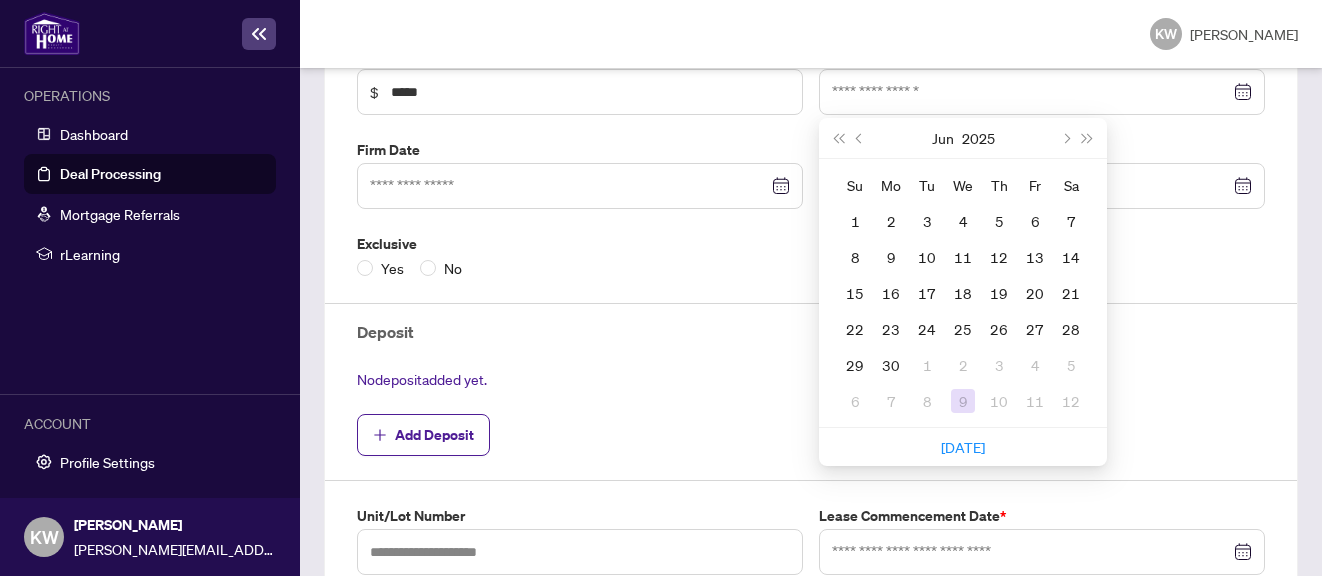 scroll, scrollTop: 466, scrollLeft: 0, axis: vertical 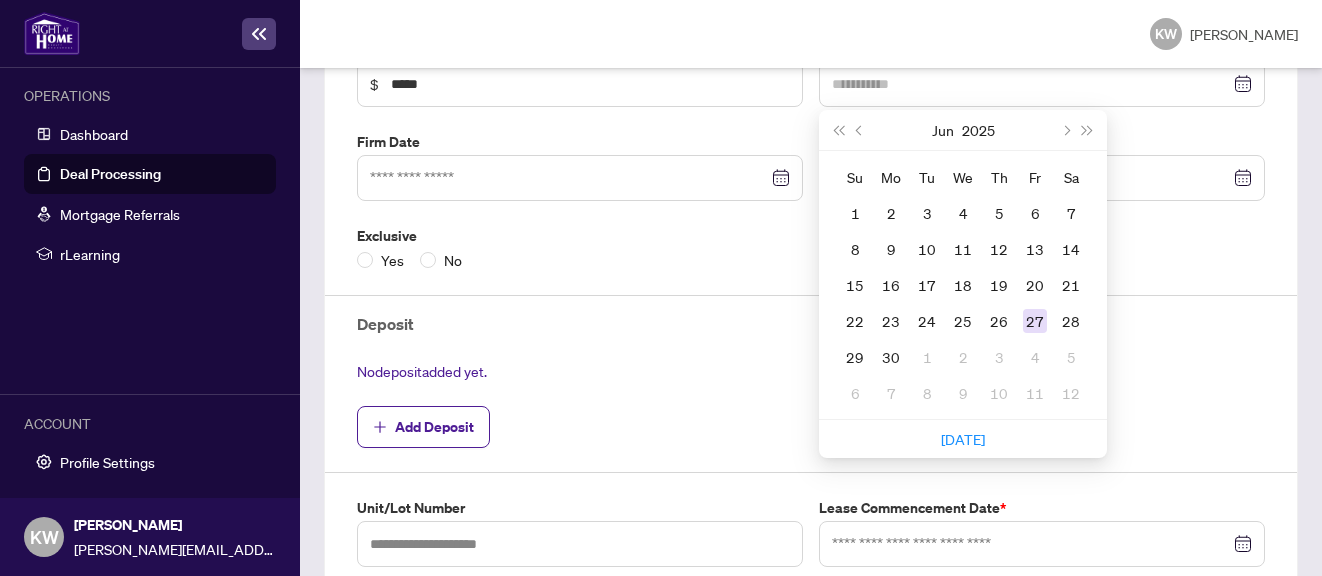 type on "**********" 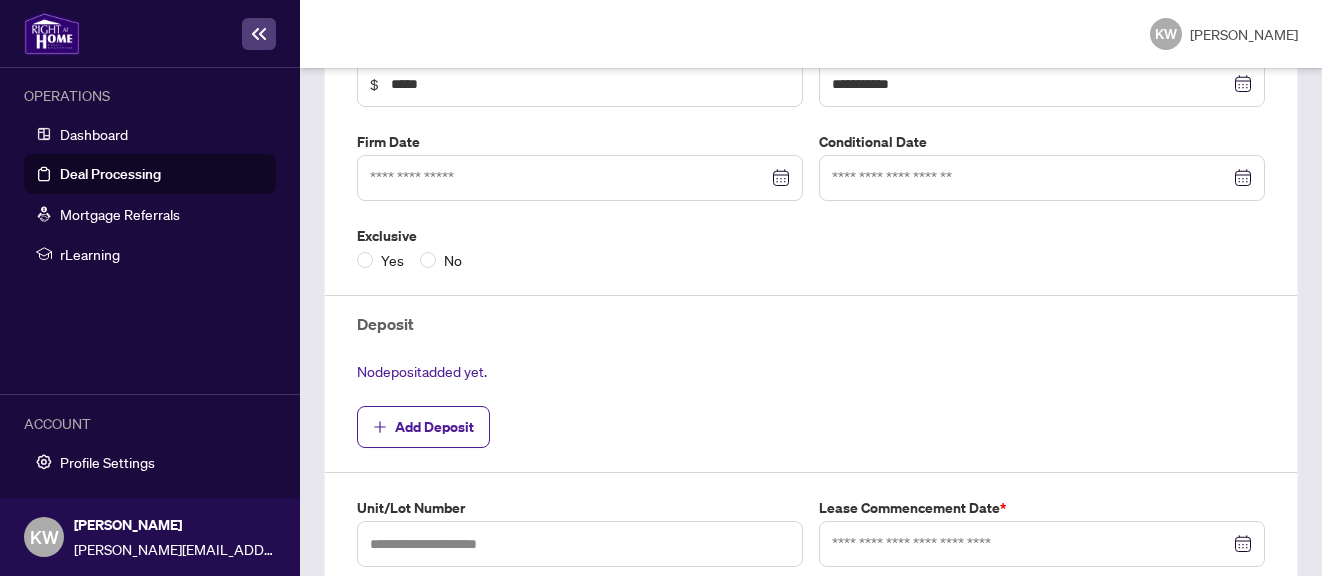 click on "Yes No" at bounding box center [580, 260] 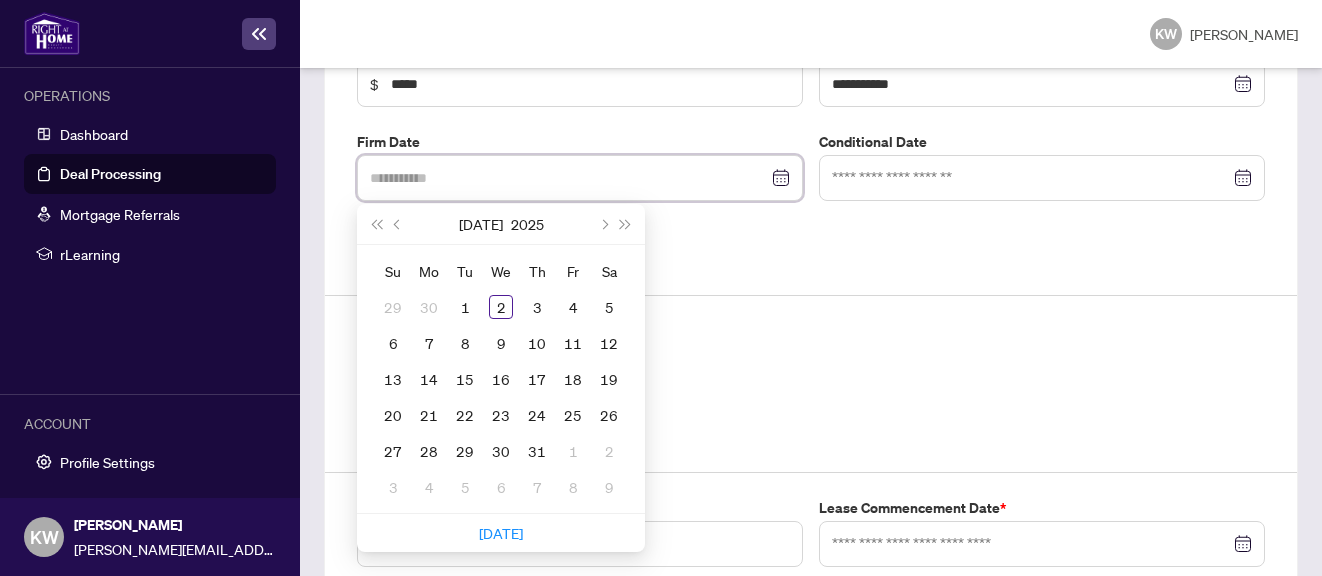 type on "**********" 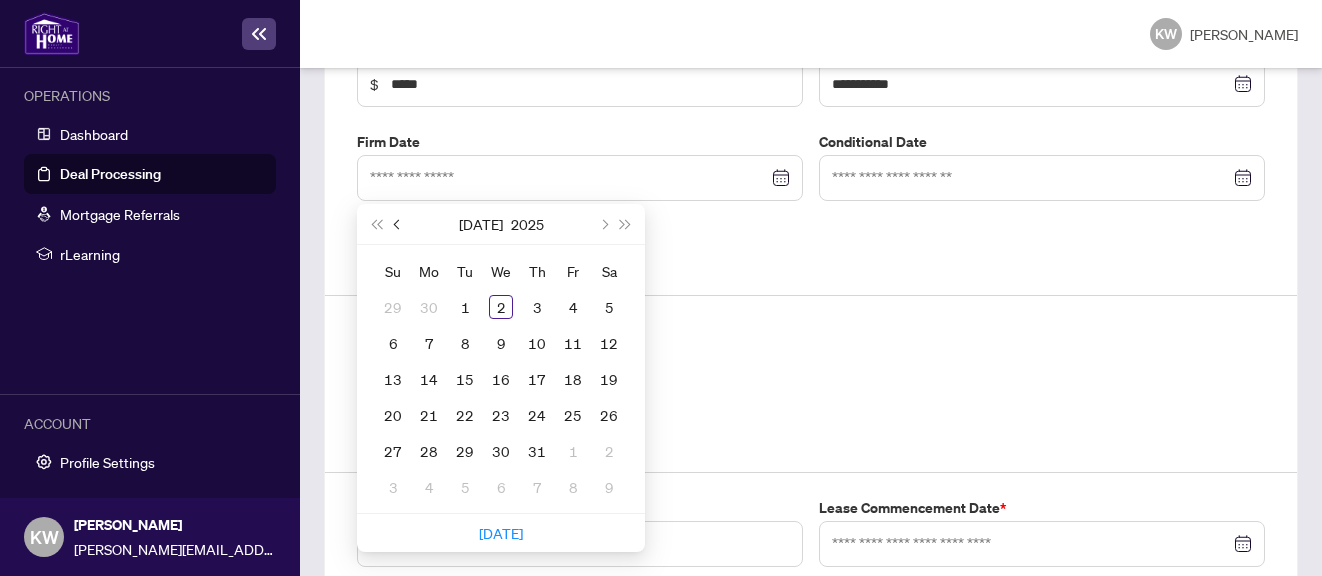 click at bounding box center (398, 224) 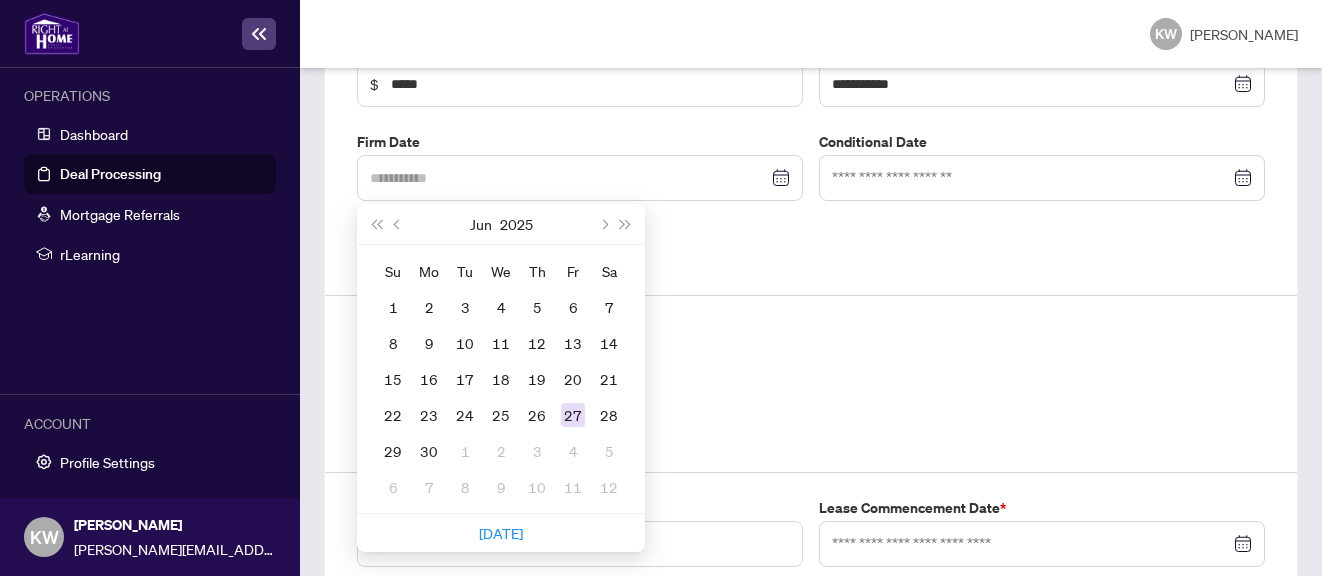 type on "**********" 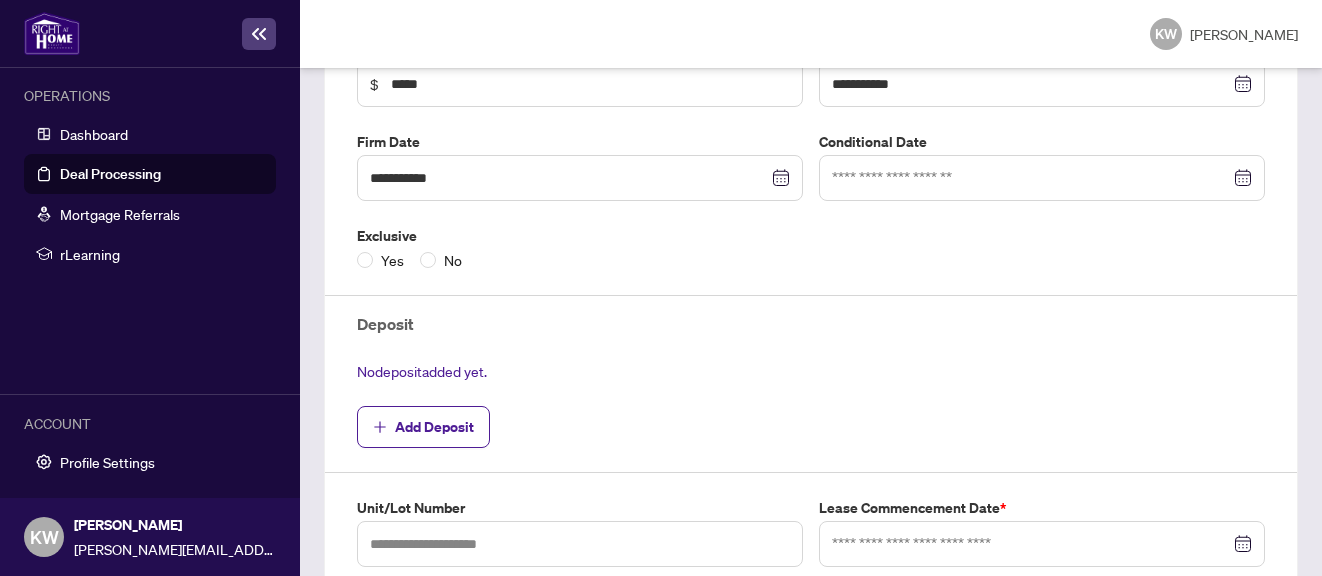 click on "**********" at bounding box center [811, 349] 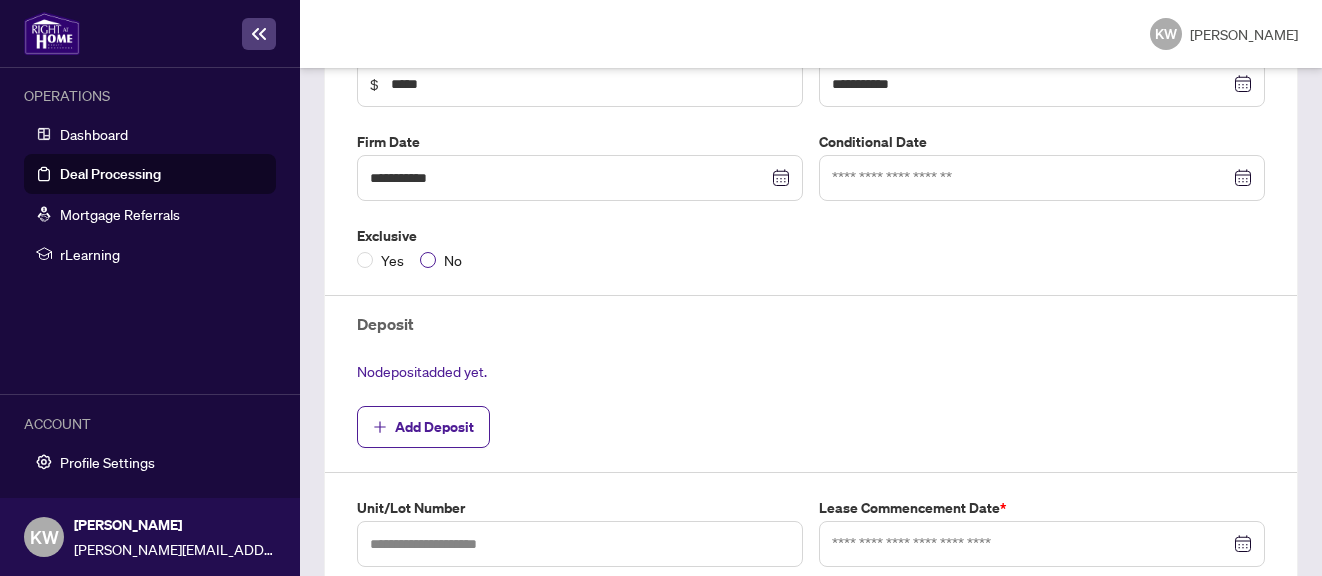 click at bounding box center (428, 260) 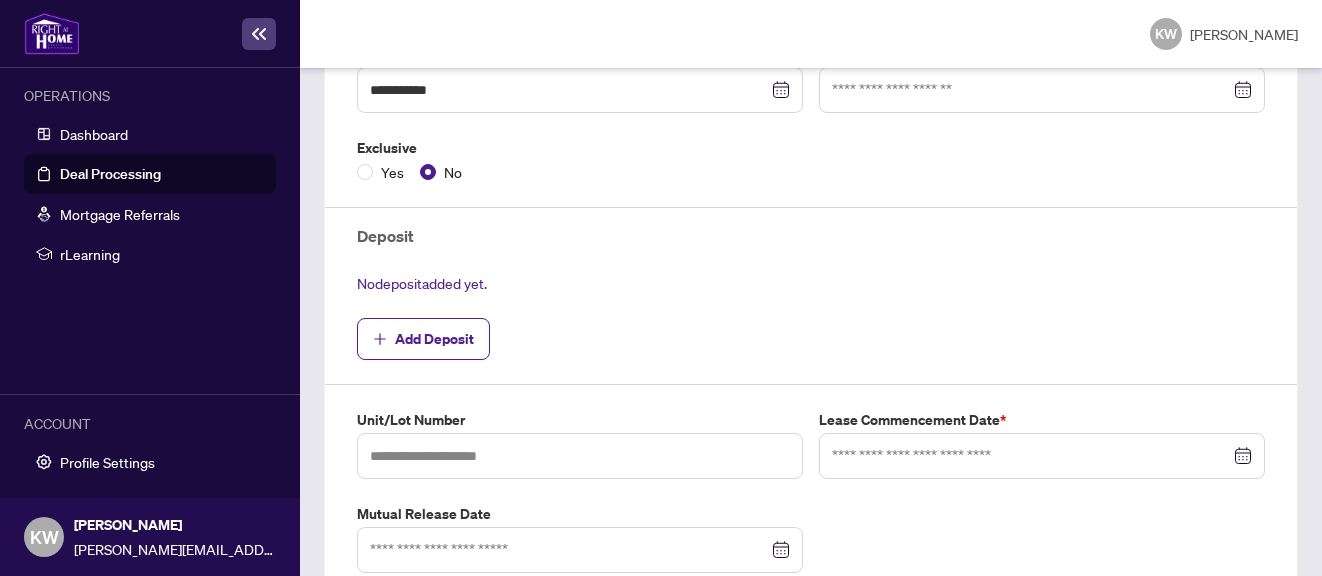 scroll, scrollTop: 556, scrollLeft: 0, axis: vertical 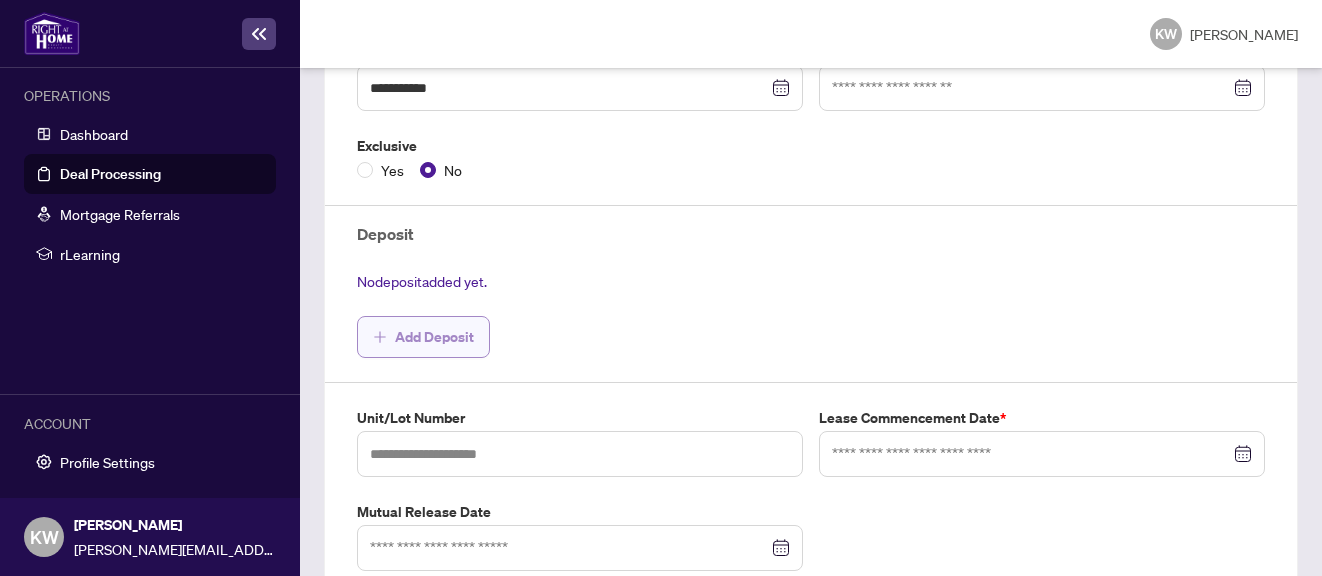 click on "Add Deposit" at bounding box center (434, 337) 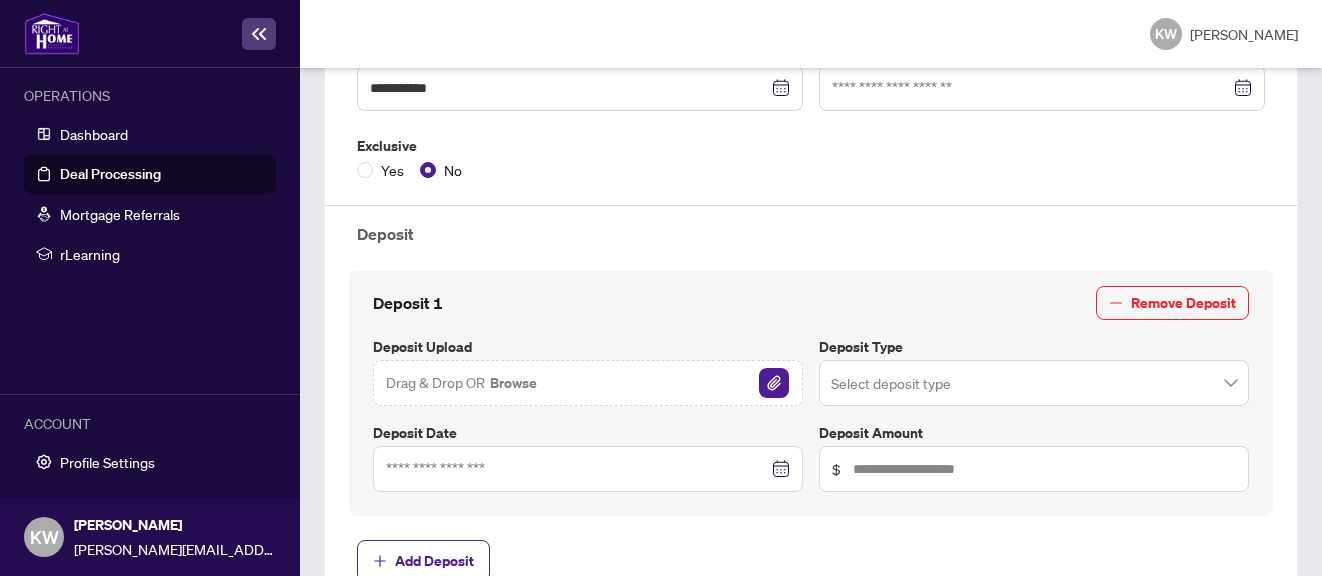click on "Drag & Drop OR   Browse" at bounding box center (588, 383) 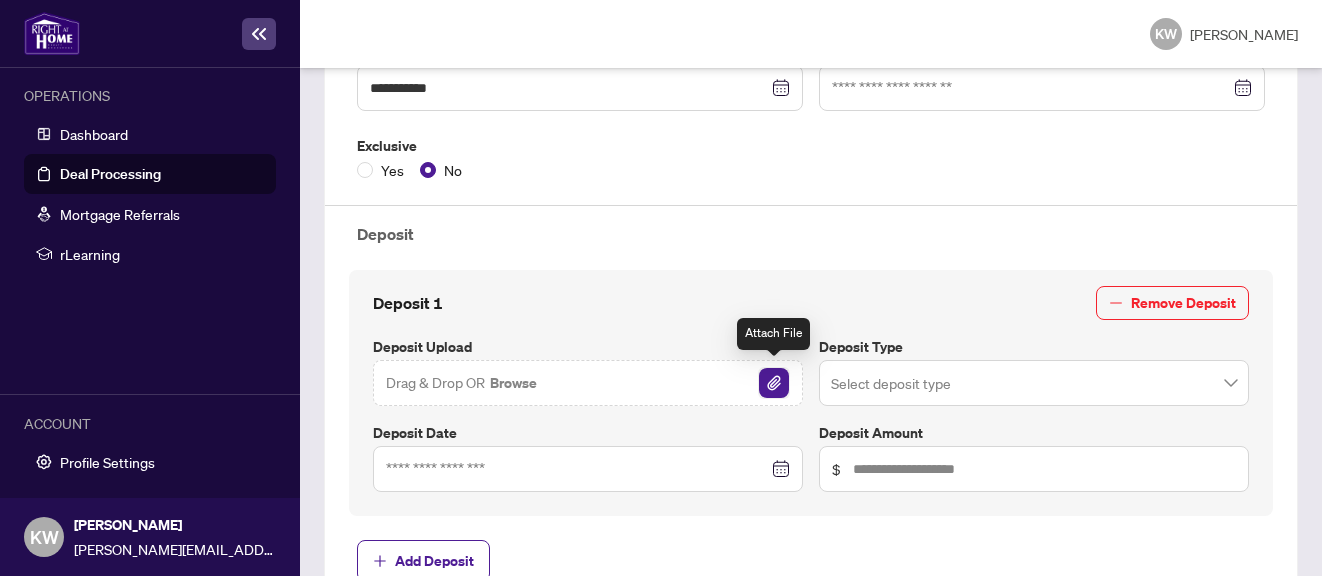 click at bounding box center (774, 383) 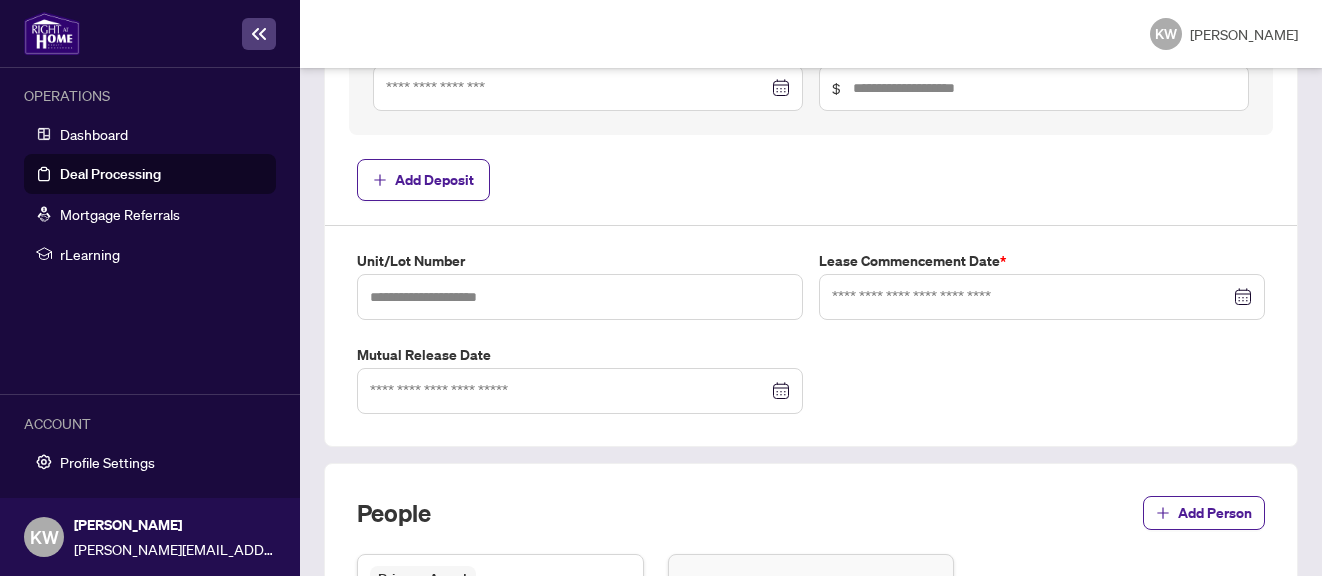 scroll, scrollTop: 948, scrollLeft: 0, axis: vertical 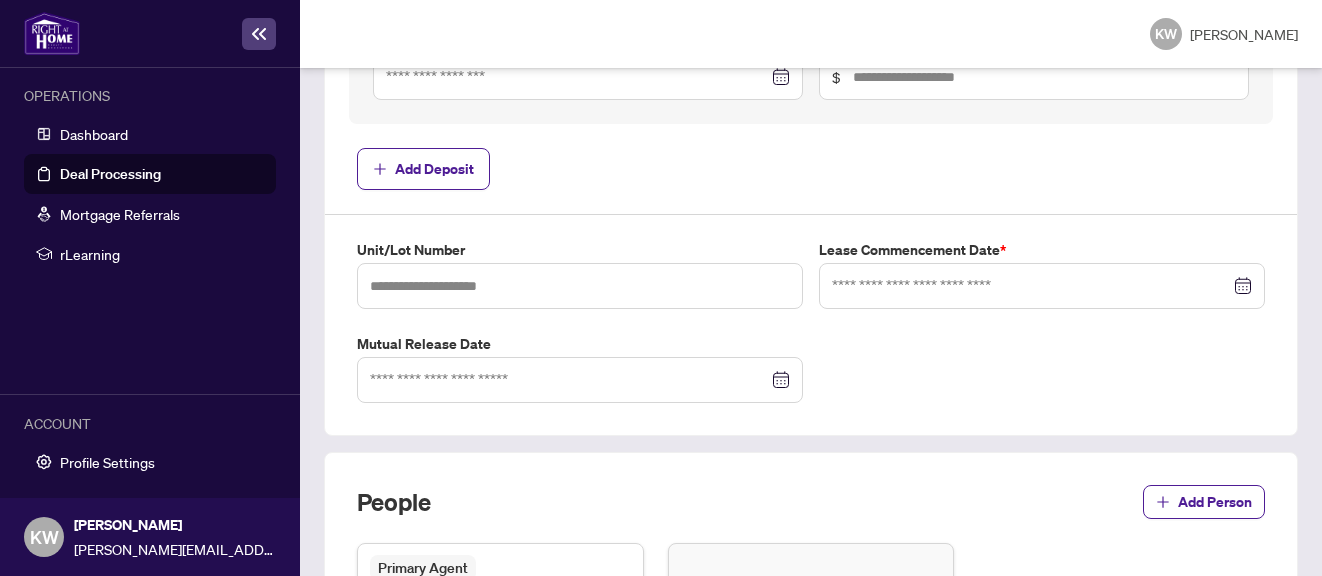 click at bounding box center (1042, 286) 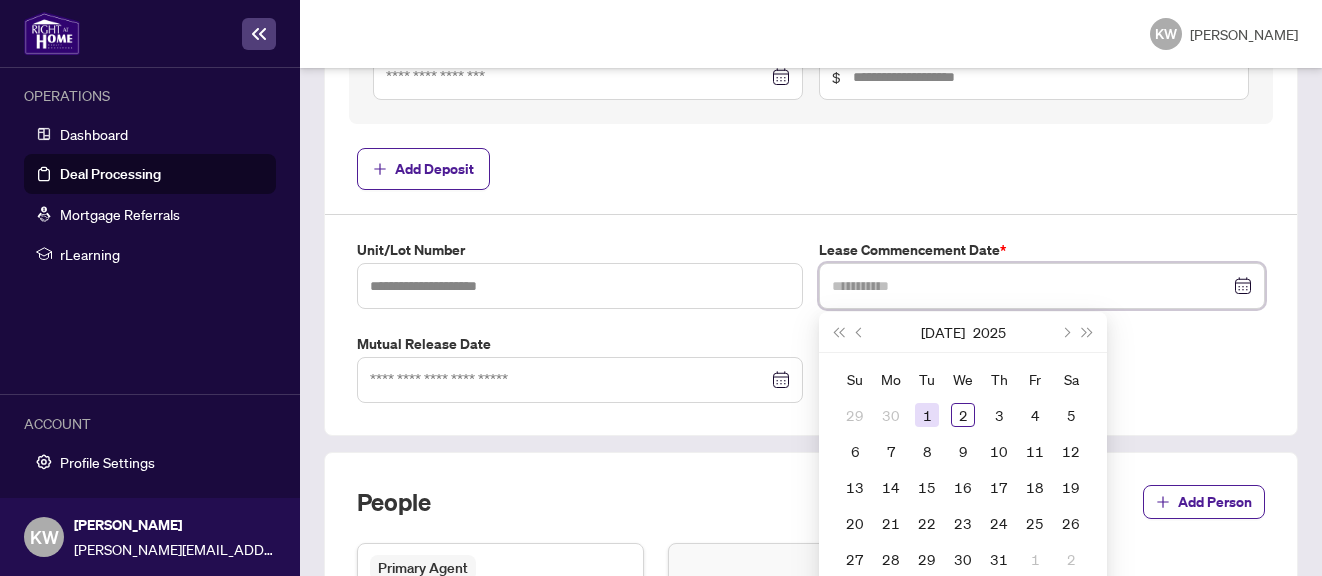 type on "**********" 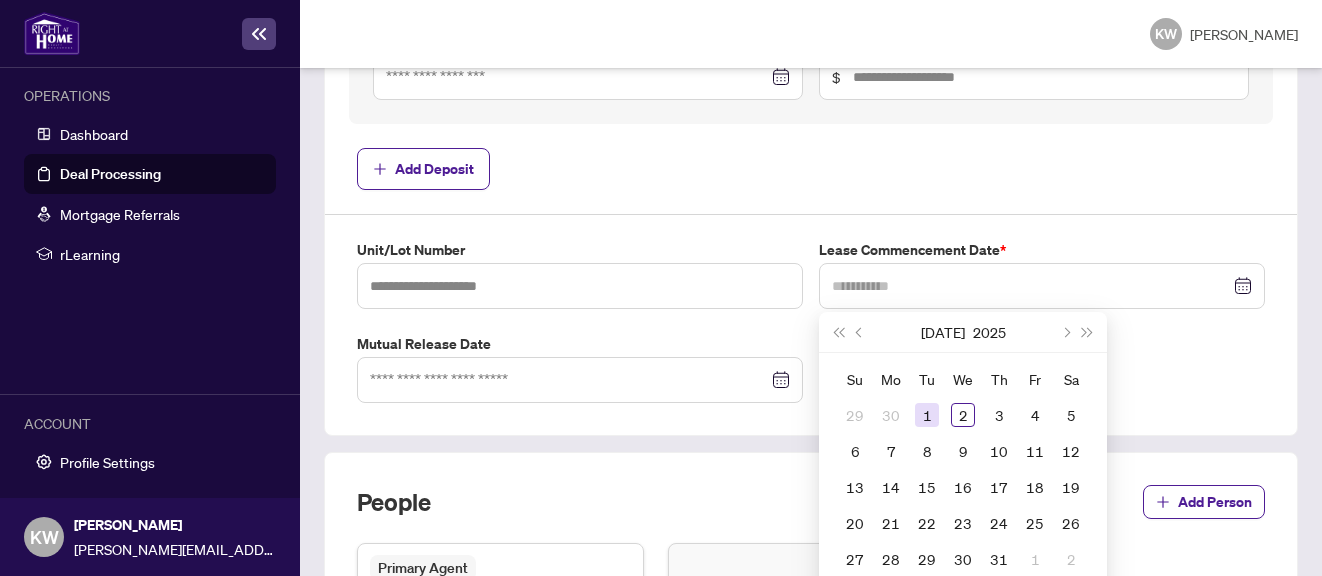 click on "1" at bounding box center (927, 415) 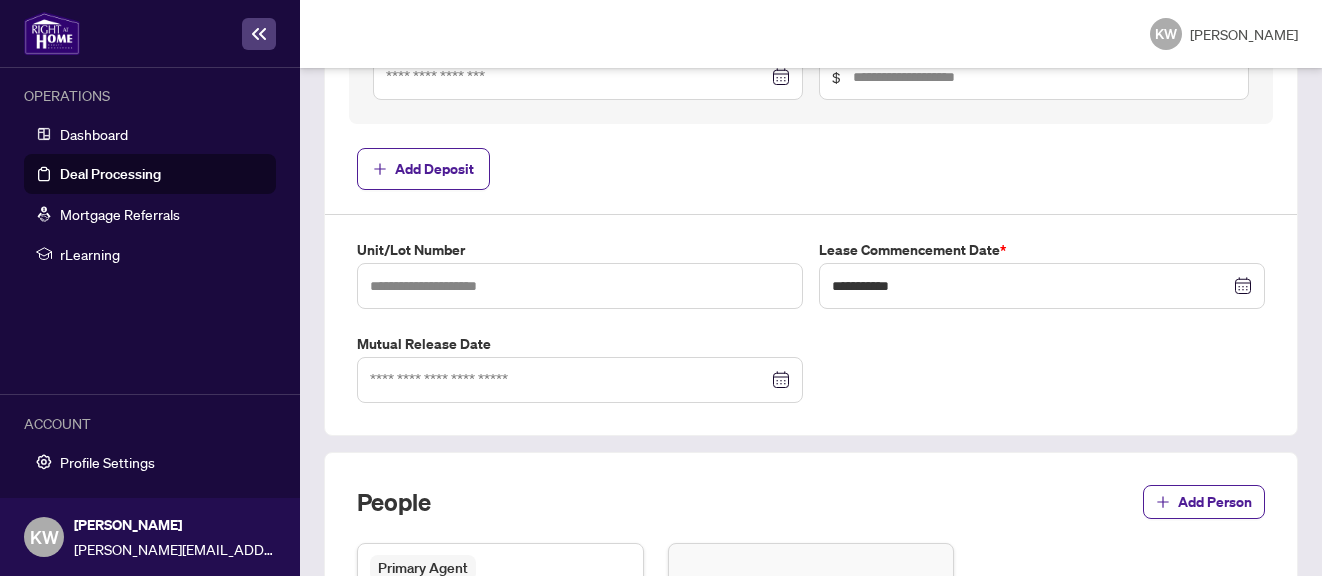 click on "**********" at bounding box center [811, -21] 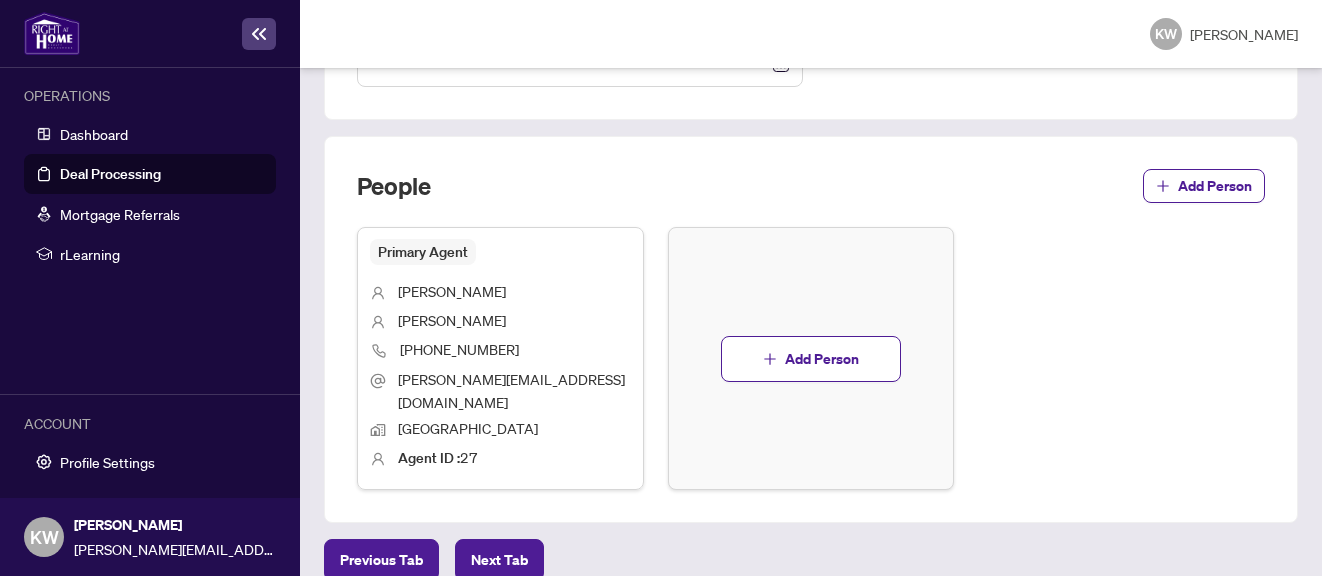 scroll, scrollTop: 1263, scrollLeft: 0, axis: vertical 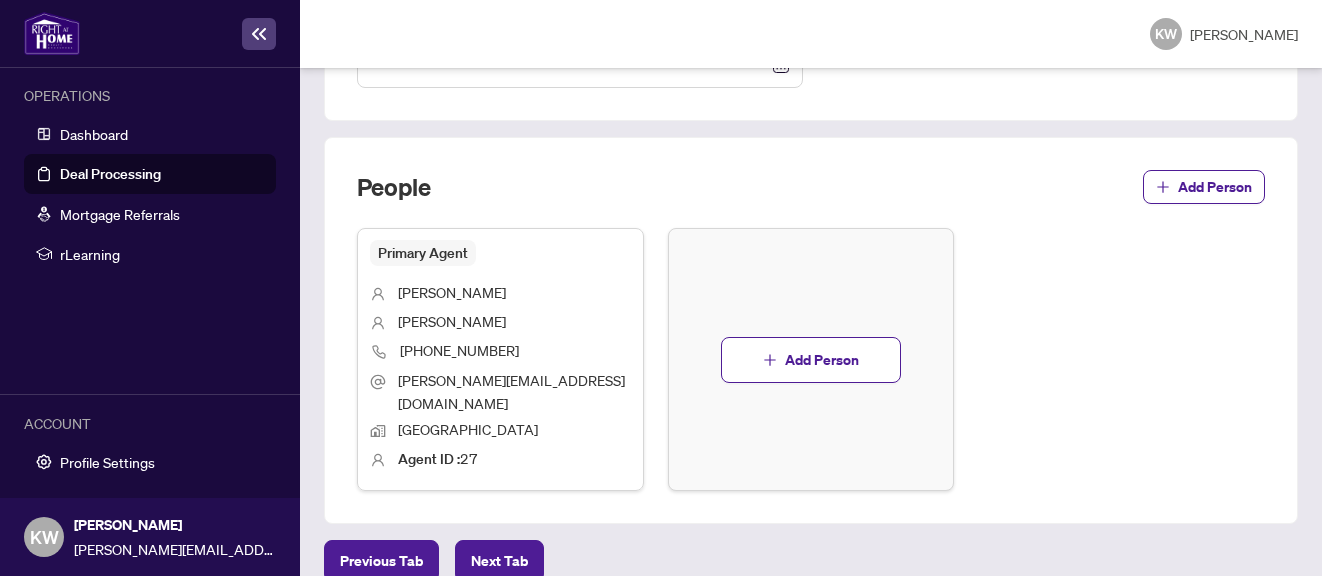 click on "Primary Agent     [PERSON_NAME]
[PHONE_NUMBER]
[PERSON_NAME][EMAIL_ADDRESS][DOMAIN_NAME]
Richmond Hill     Agent ID :  27 Add Person" at bounding box center [811, 359] 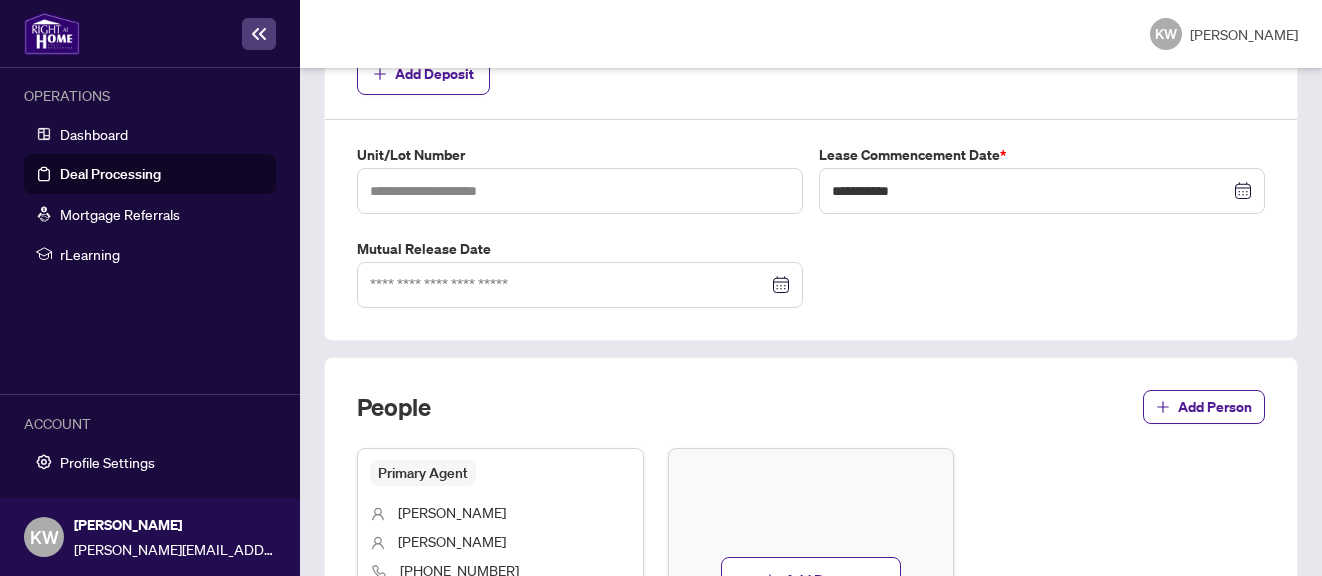 scroll, scrollTop: 1081, scrollLeft: 0, axis: vertical 